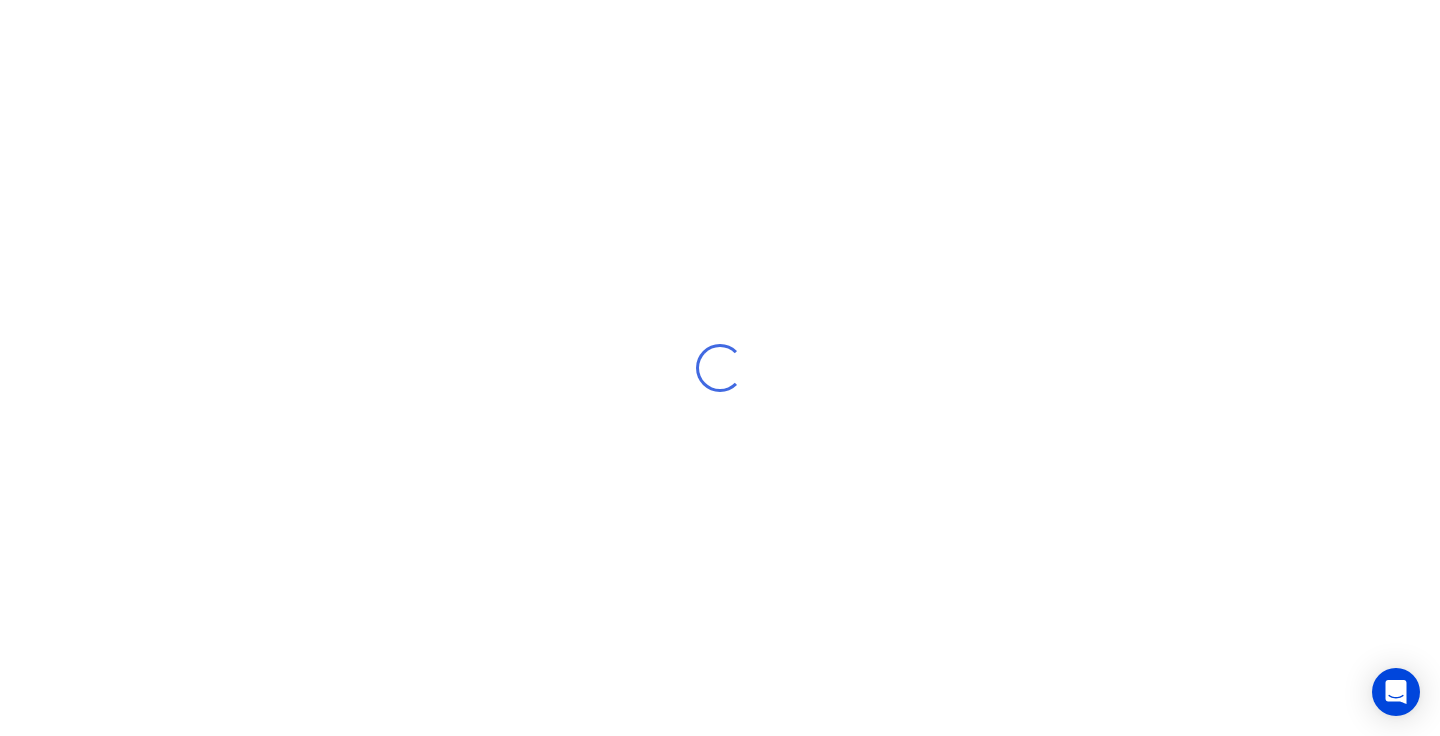 scroll, scrollTop: 0, scrollLeft: 0, axis: both 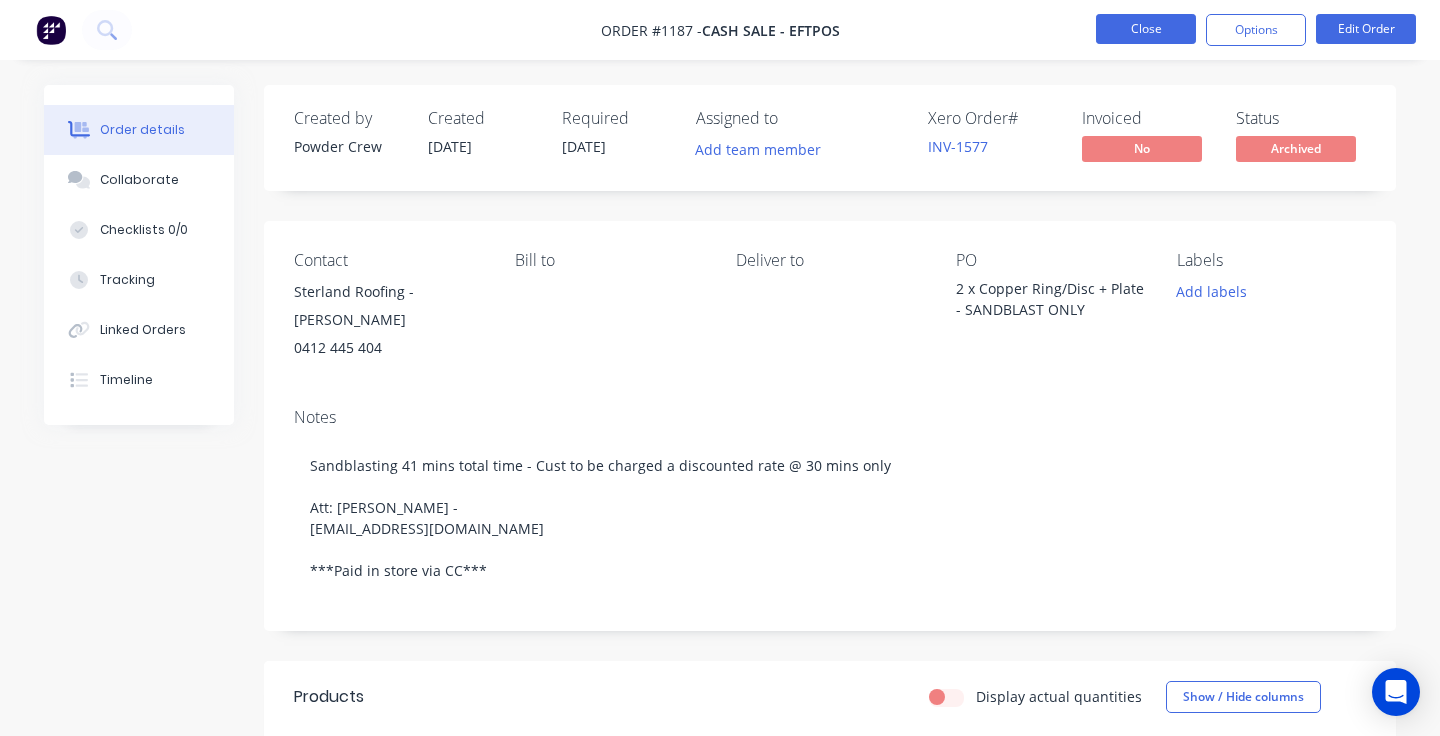 click on "Close" at bounding box center [1146, 29] 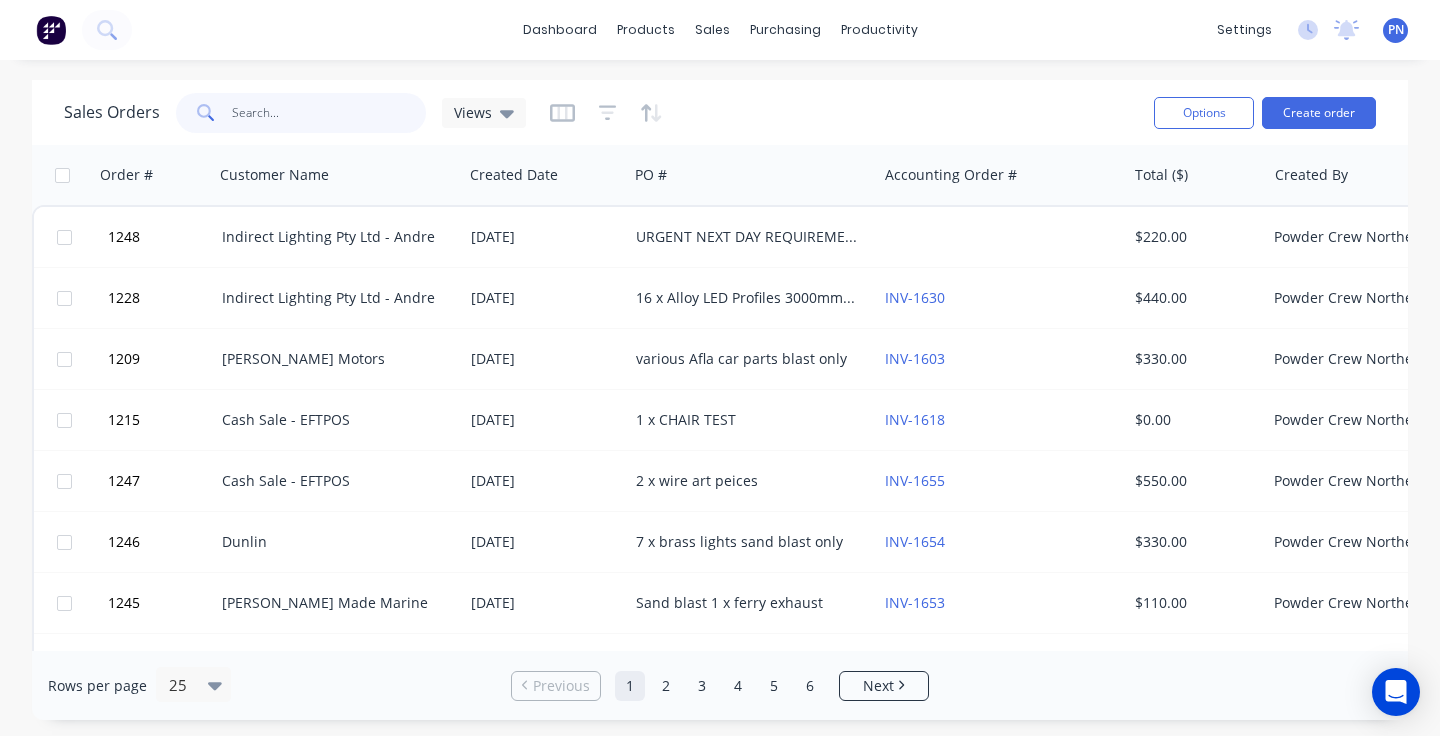 click at bounding box center [329, 113] 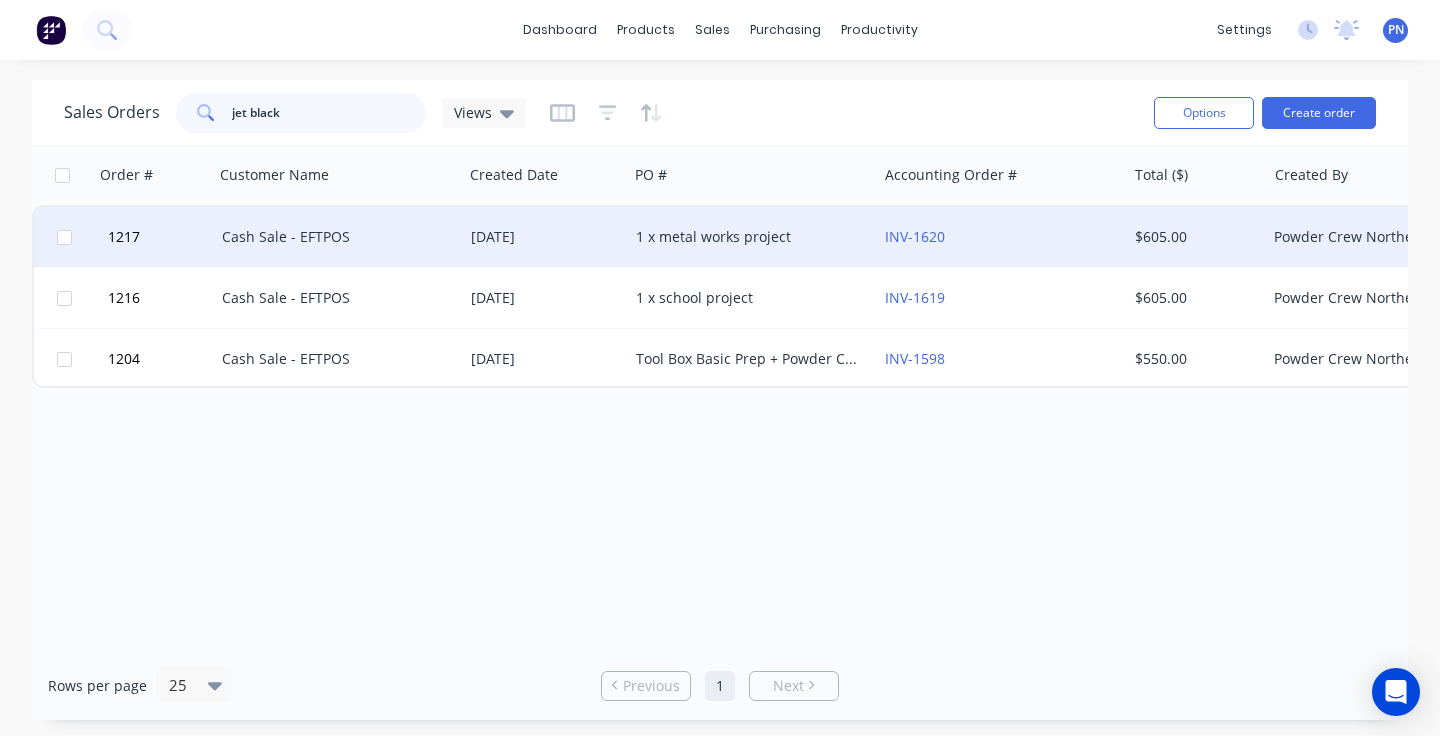 type on "jet black" 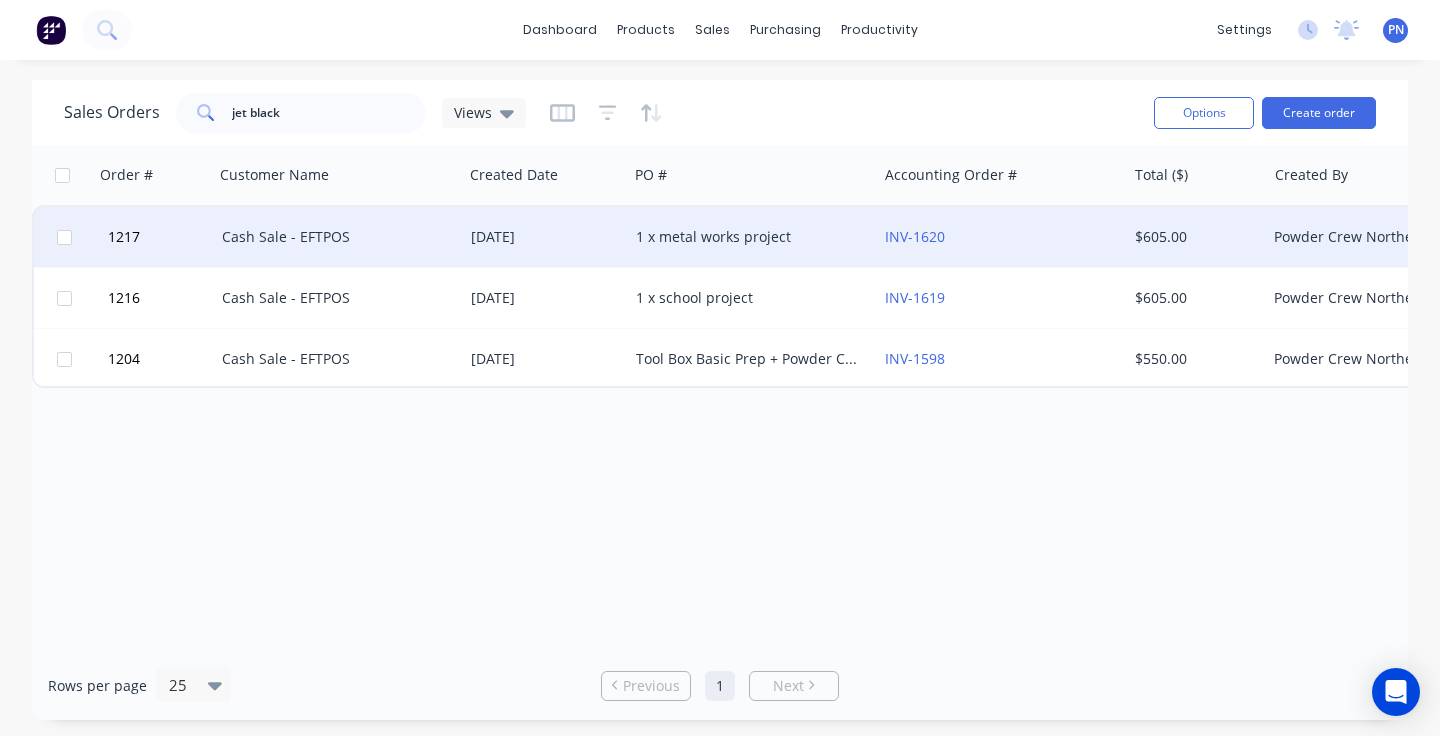 click on "Cash Sale - EFTPOS" at bounding box center [333, 237] 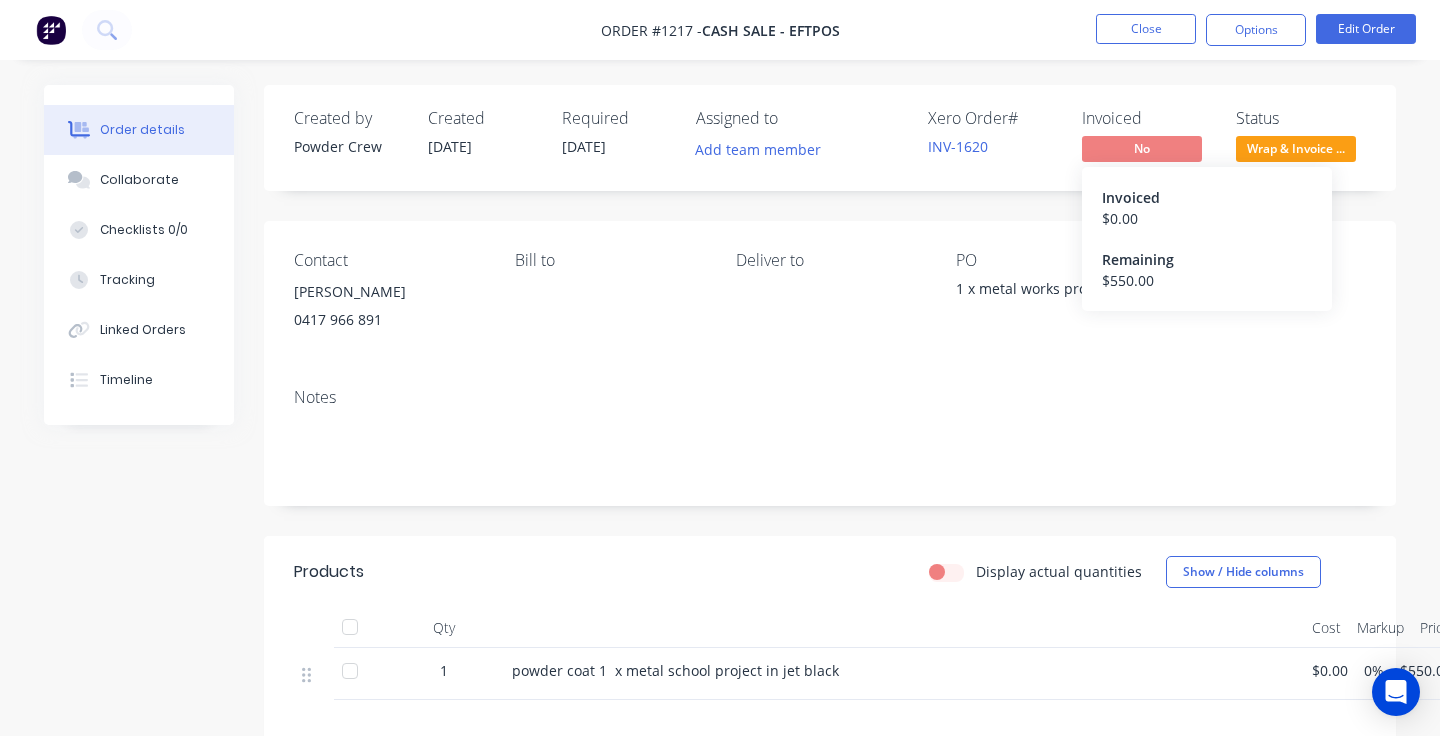 scroll, scrollTop: 0, scrollLeft: 0, axis: both 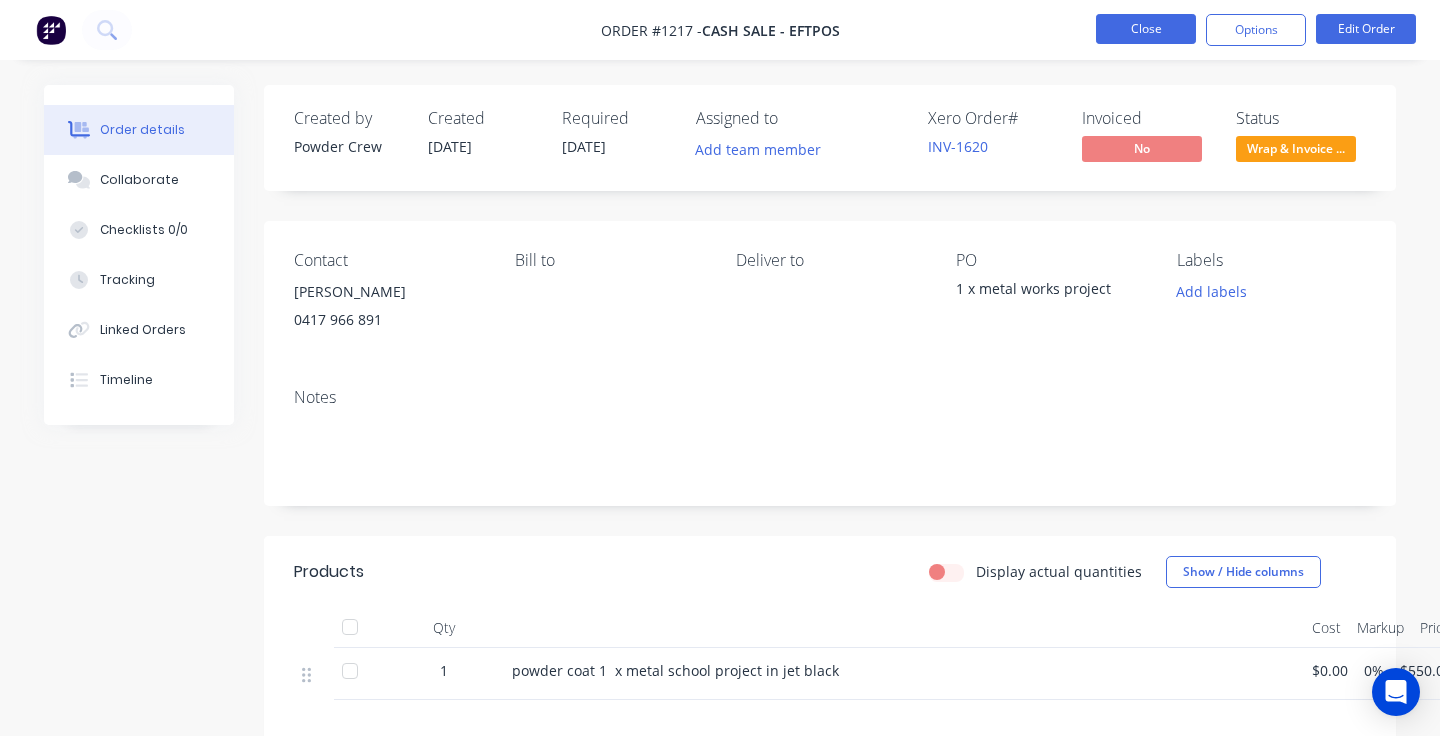 click on "Close" at bounding box center [1146, 29] 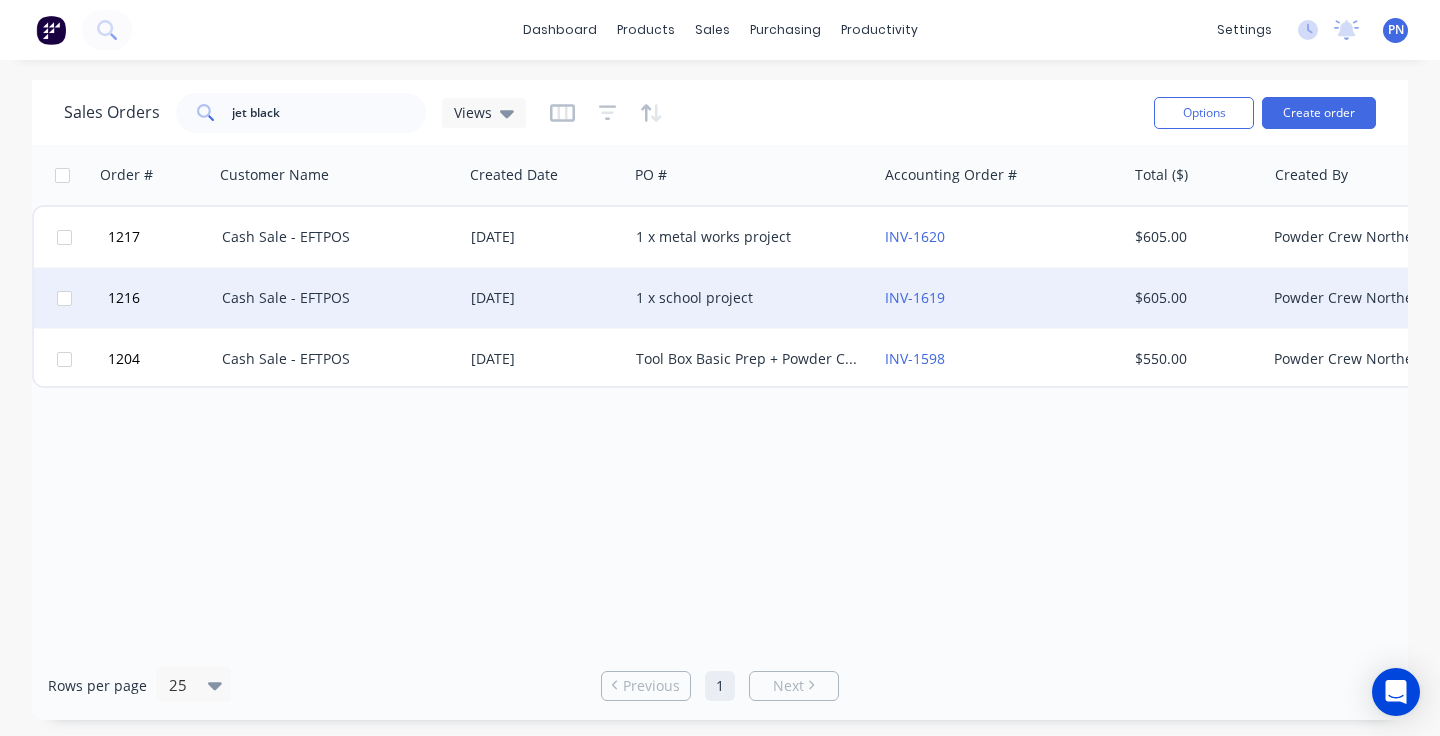 click on "Cash Sale - EFTPOS" at bounding box center [338, 298] 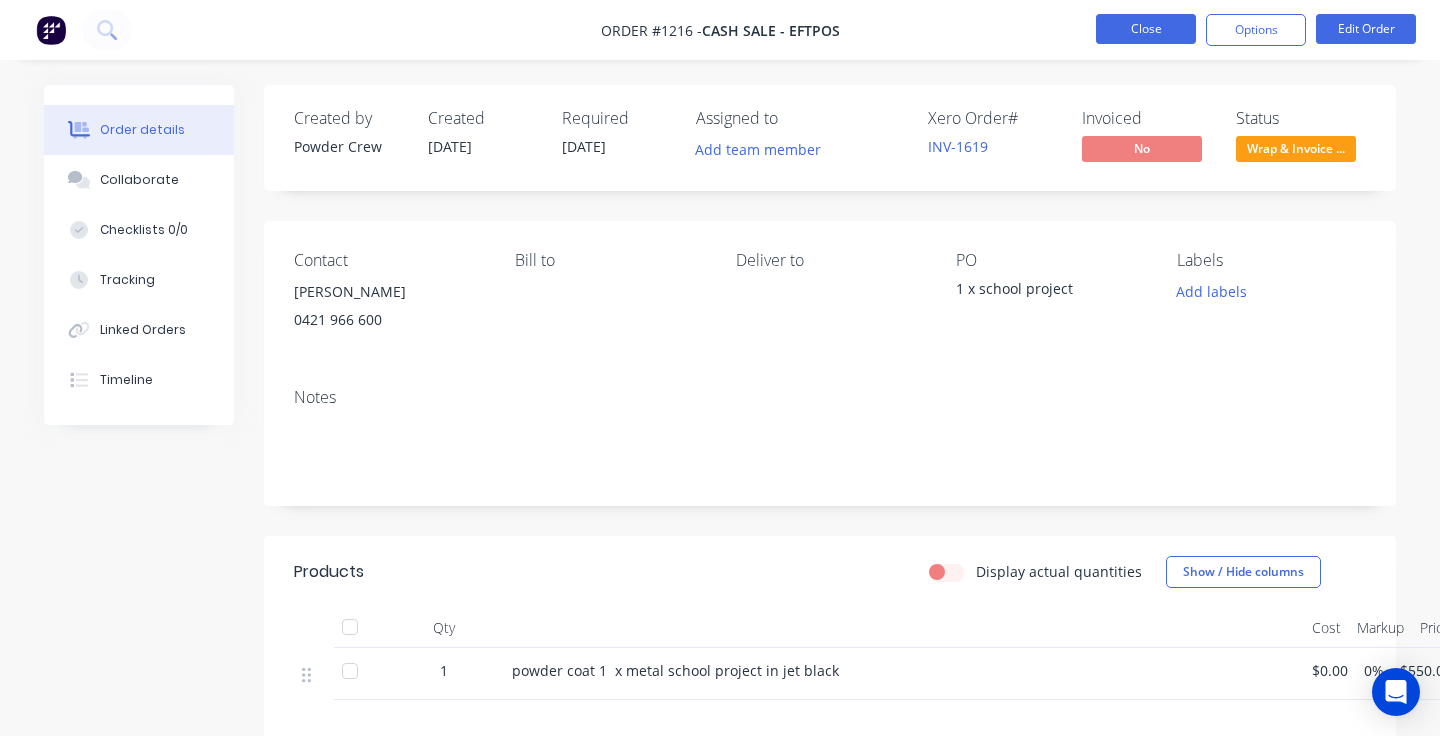 click on "Close" at bounding box center [1146, 29] 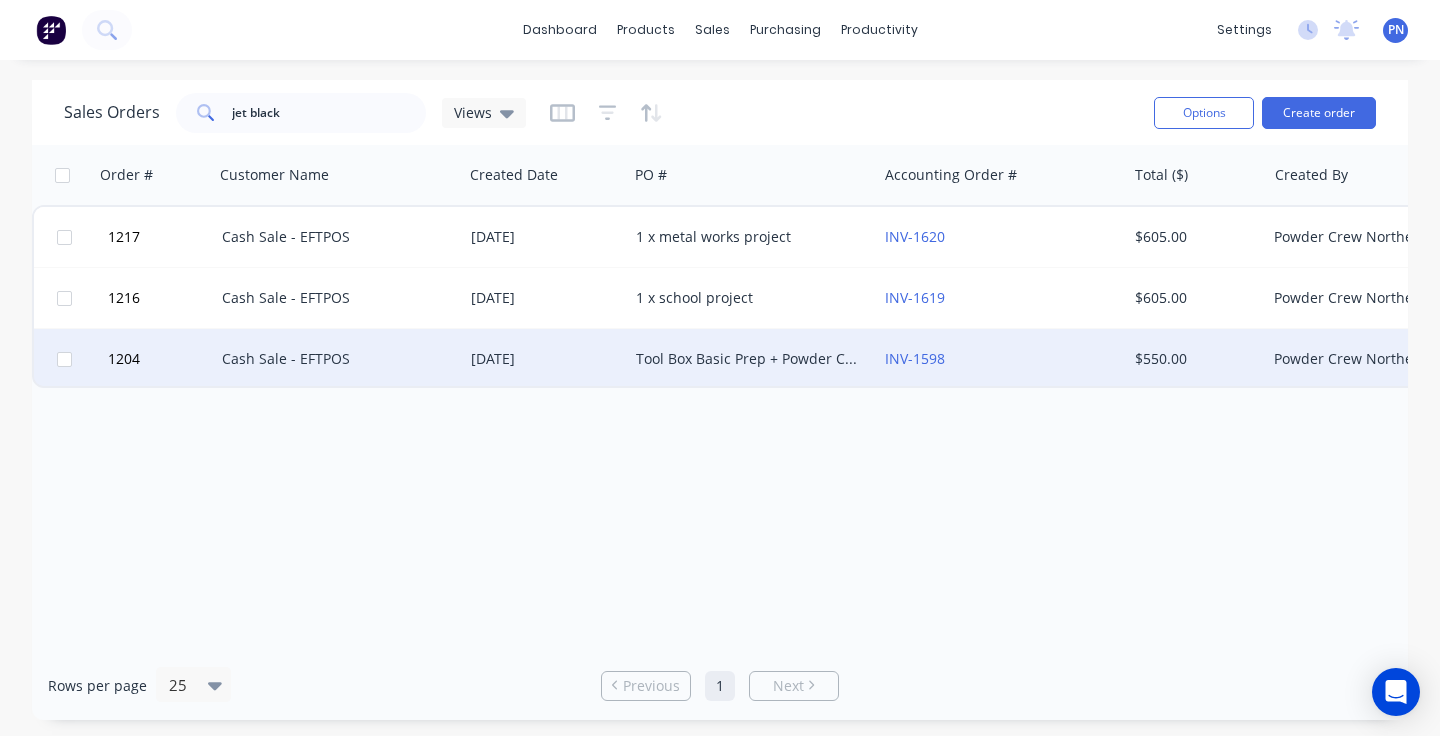 click on "Cash Sale - EFTPOS" at bounding box center [333, 359] 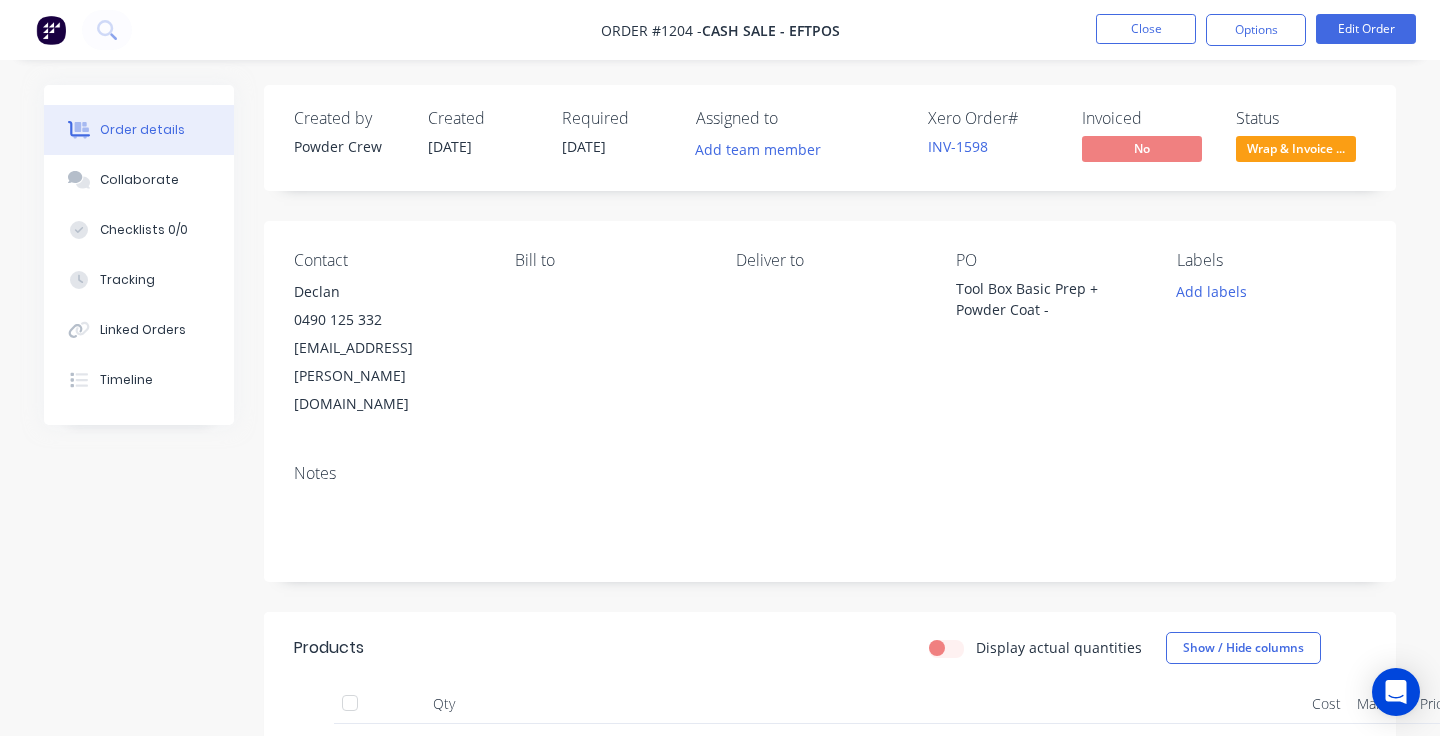 scroll, scrollTop: 0, scrollLeft: 0, axis: both 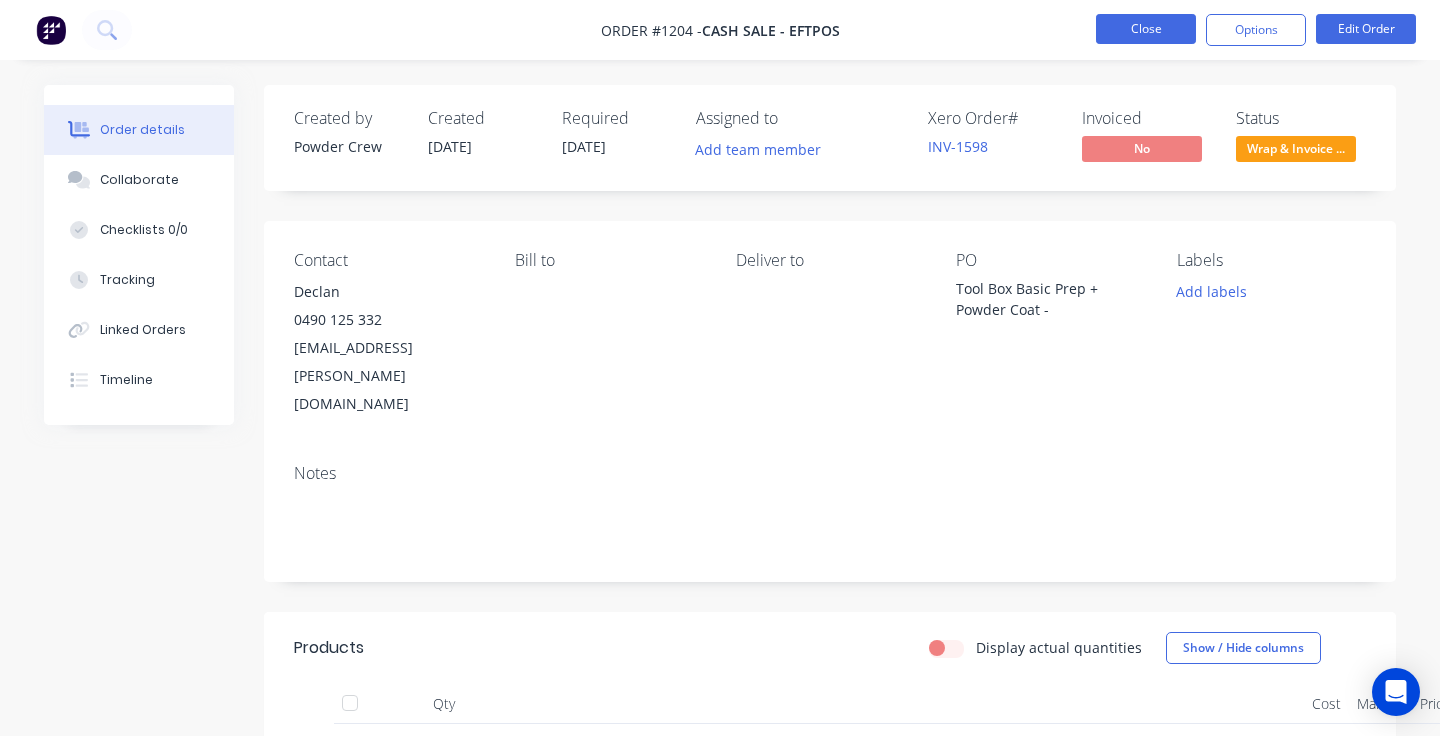 click on "Close" at bounding box center (1146, 29) 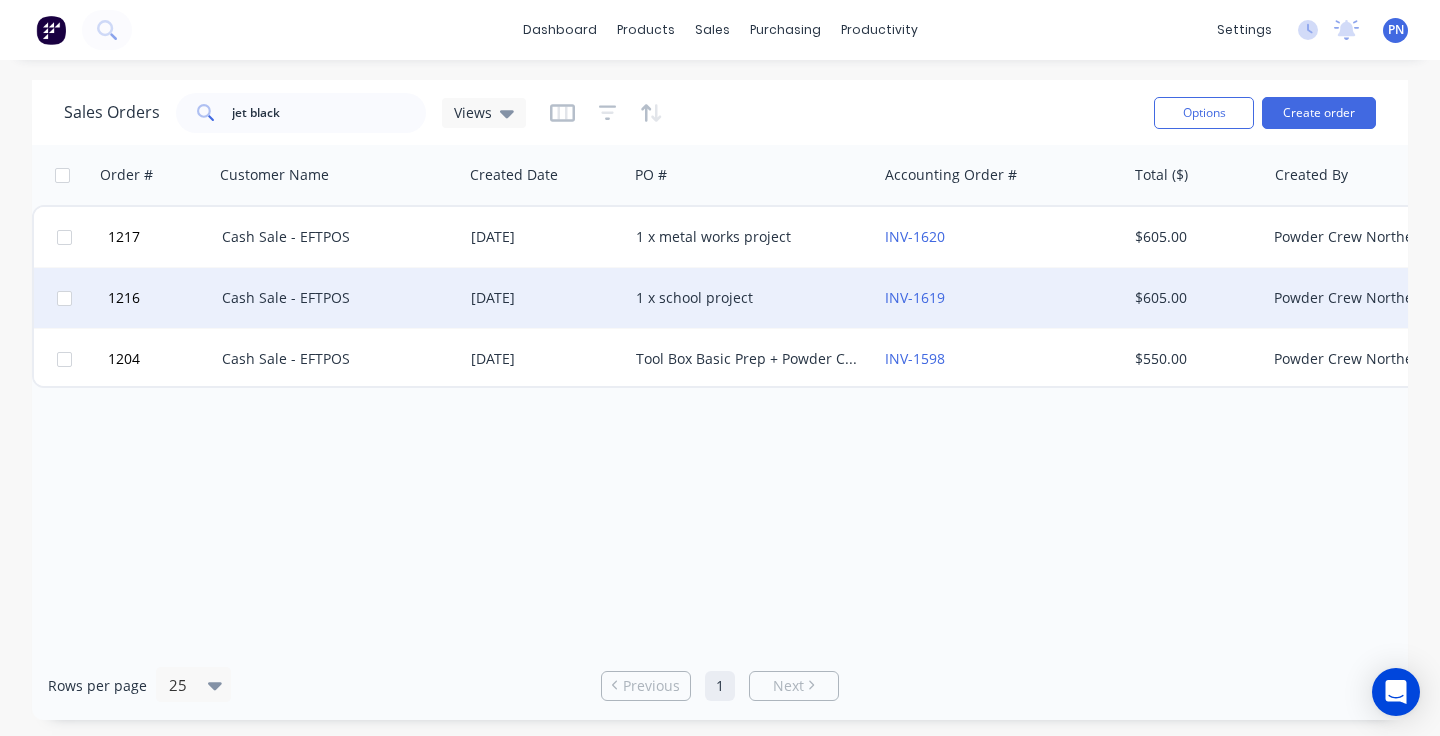 click on "Cash Sale - EFTPOS" at bounding box center [333, 298] 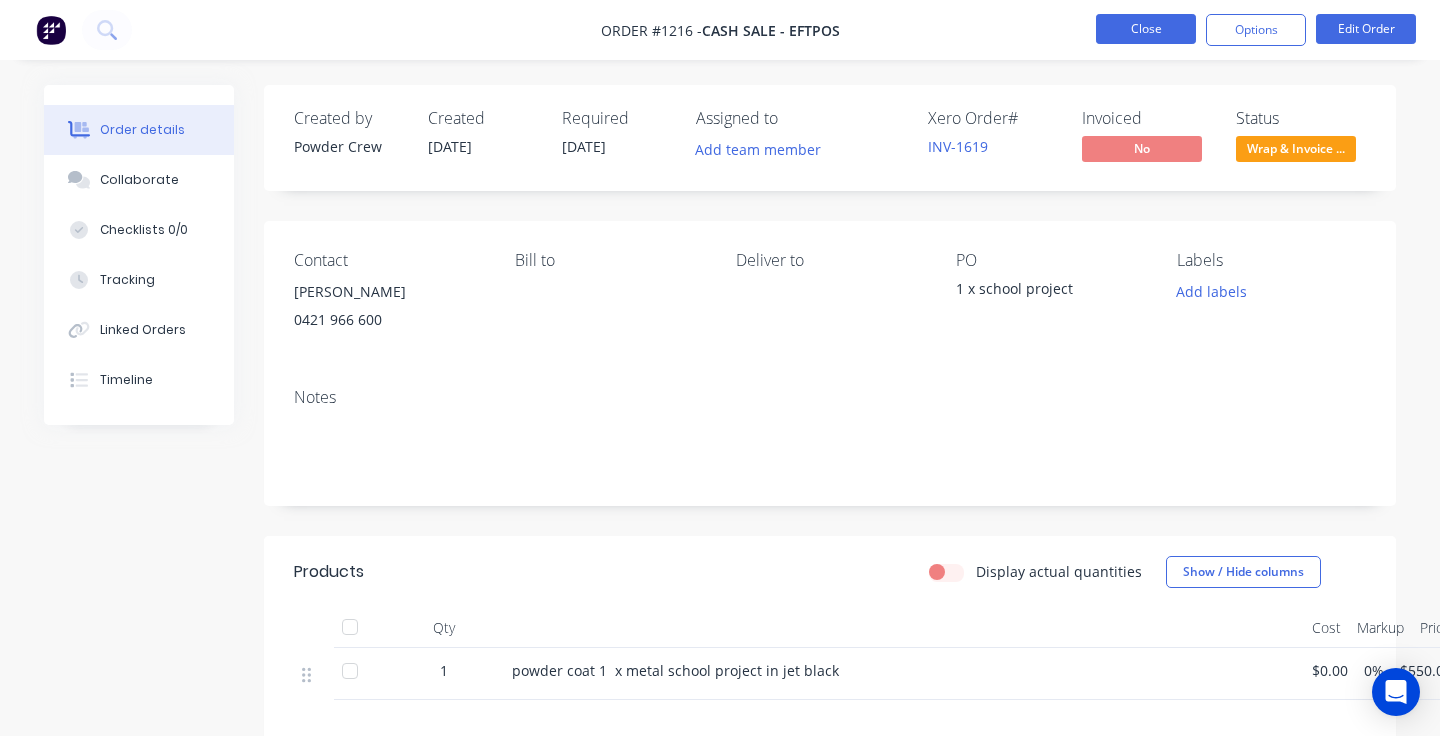 click on "Close" at bounding box center [1146, 29] 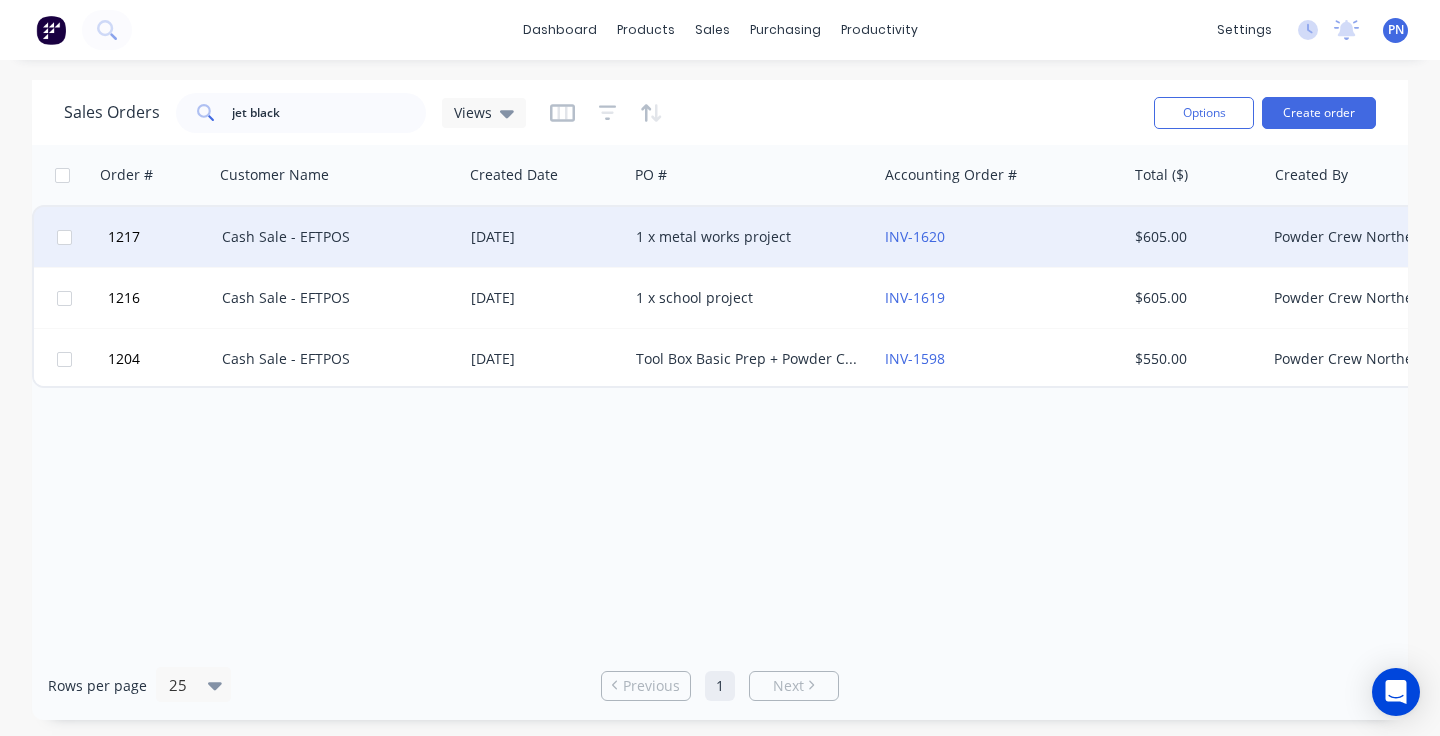 click on "Cash Sale - EFTPOS" at bounding box center [333, 237] 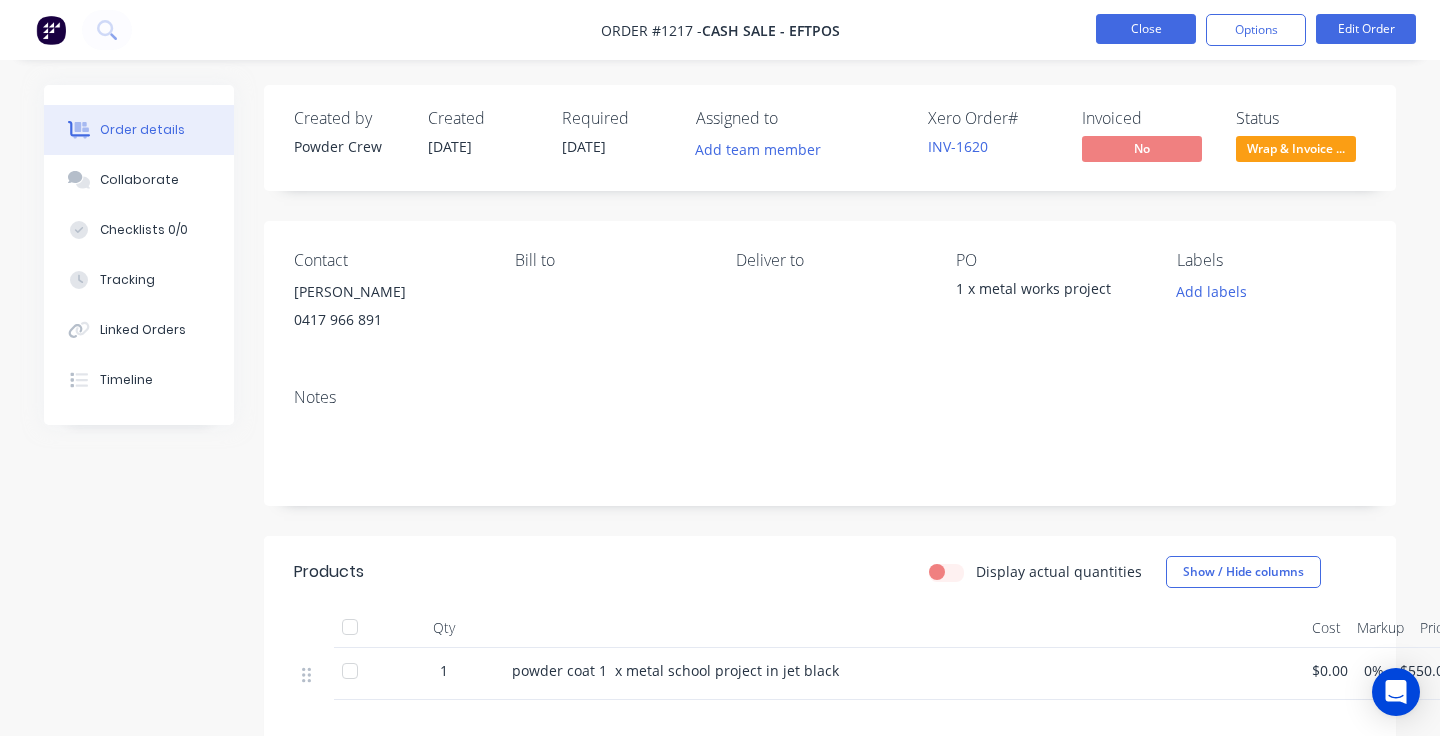 scroll, scrollTop: 0, scrollLeft: 0, axis: both 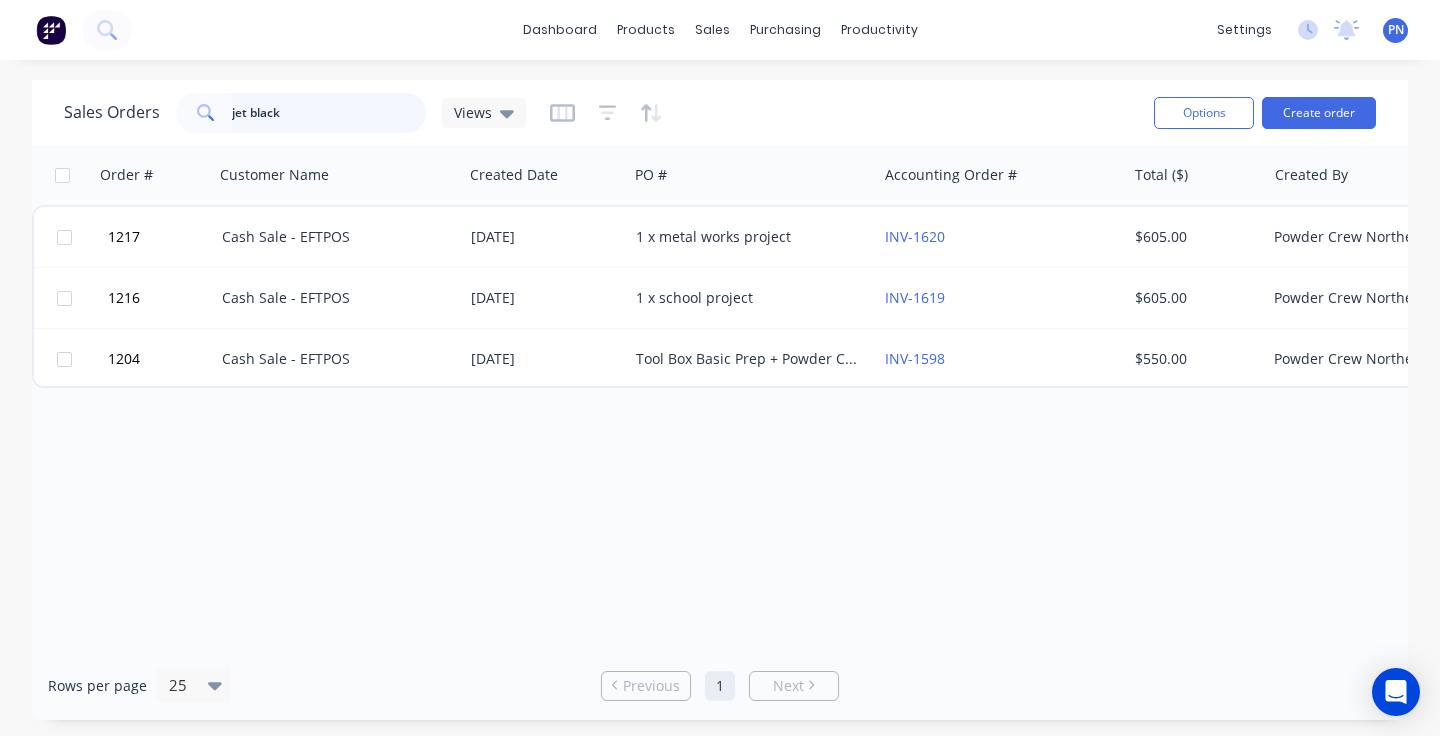 click on "jet black" at bounding box center [329, 113] 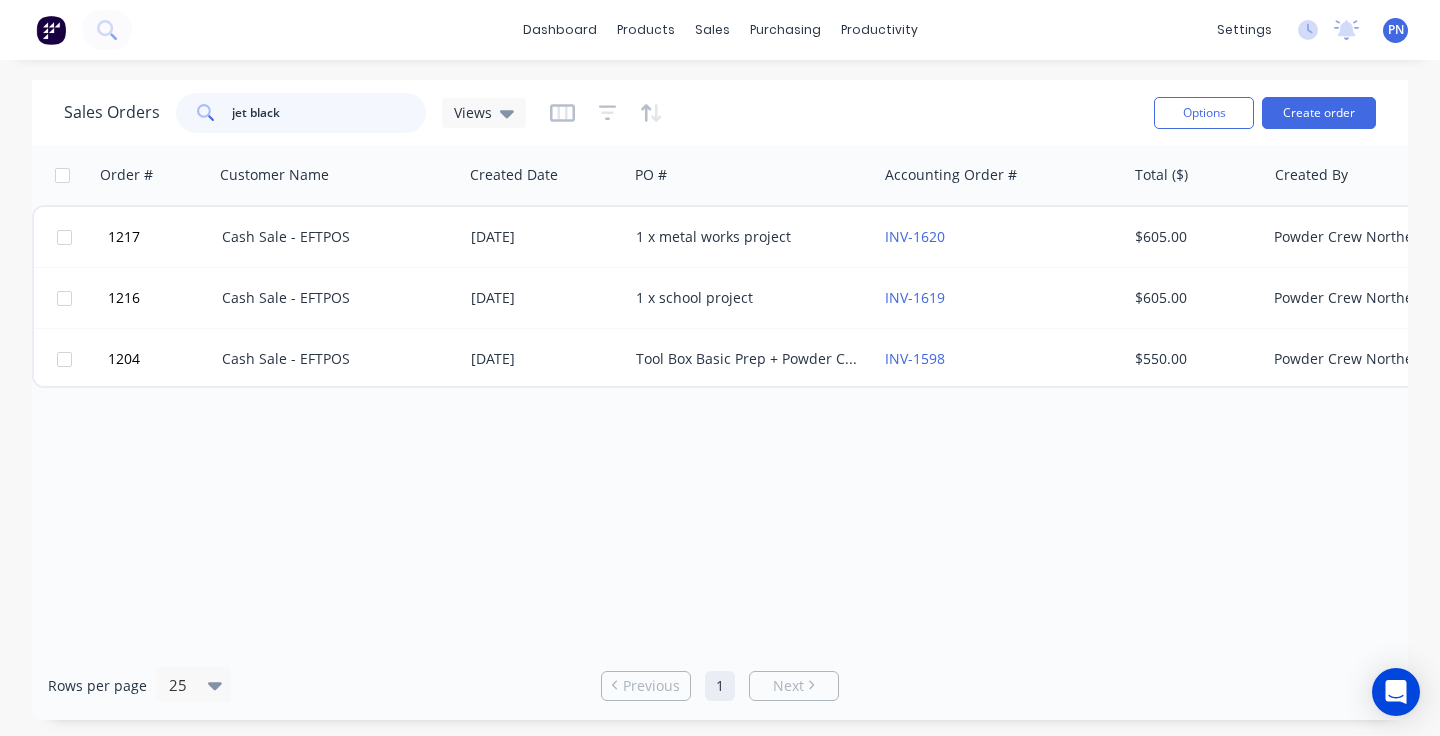 click on "jet black" at bounding box center (329, 113) 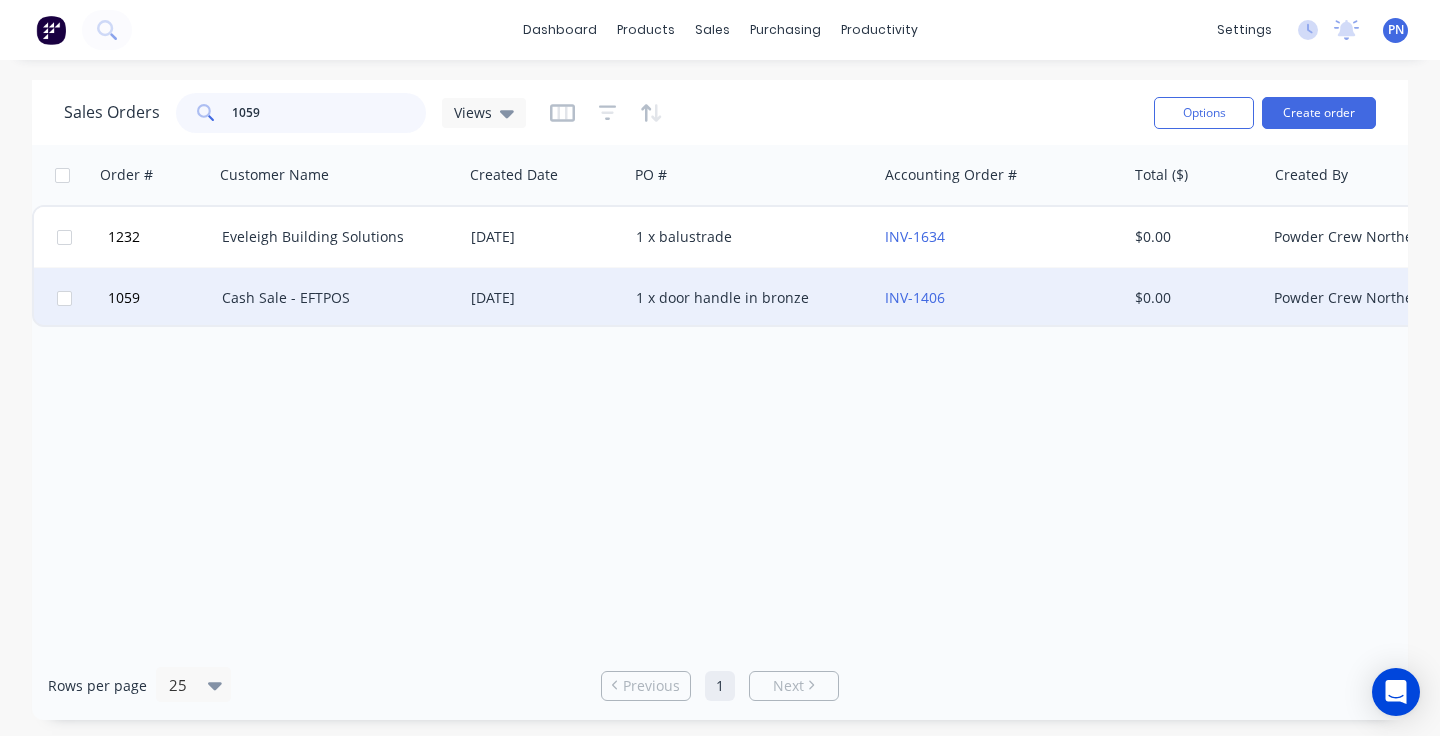 type on "1059" 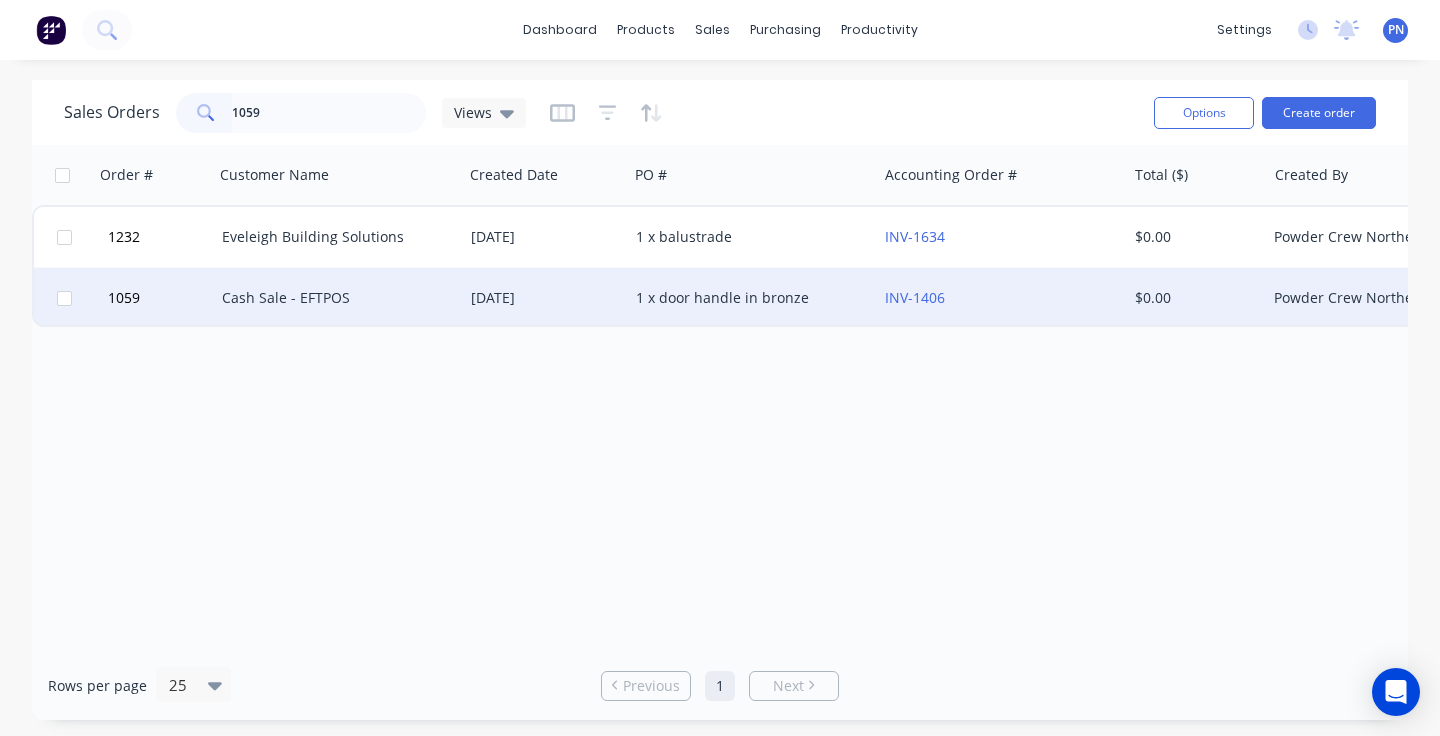 click on "Cash Sale - EFTPOS" at bounding box center (338, 298) 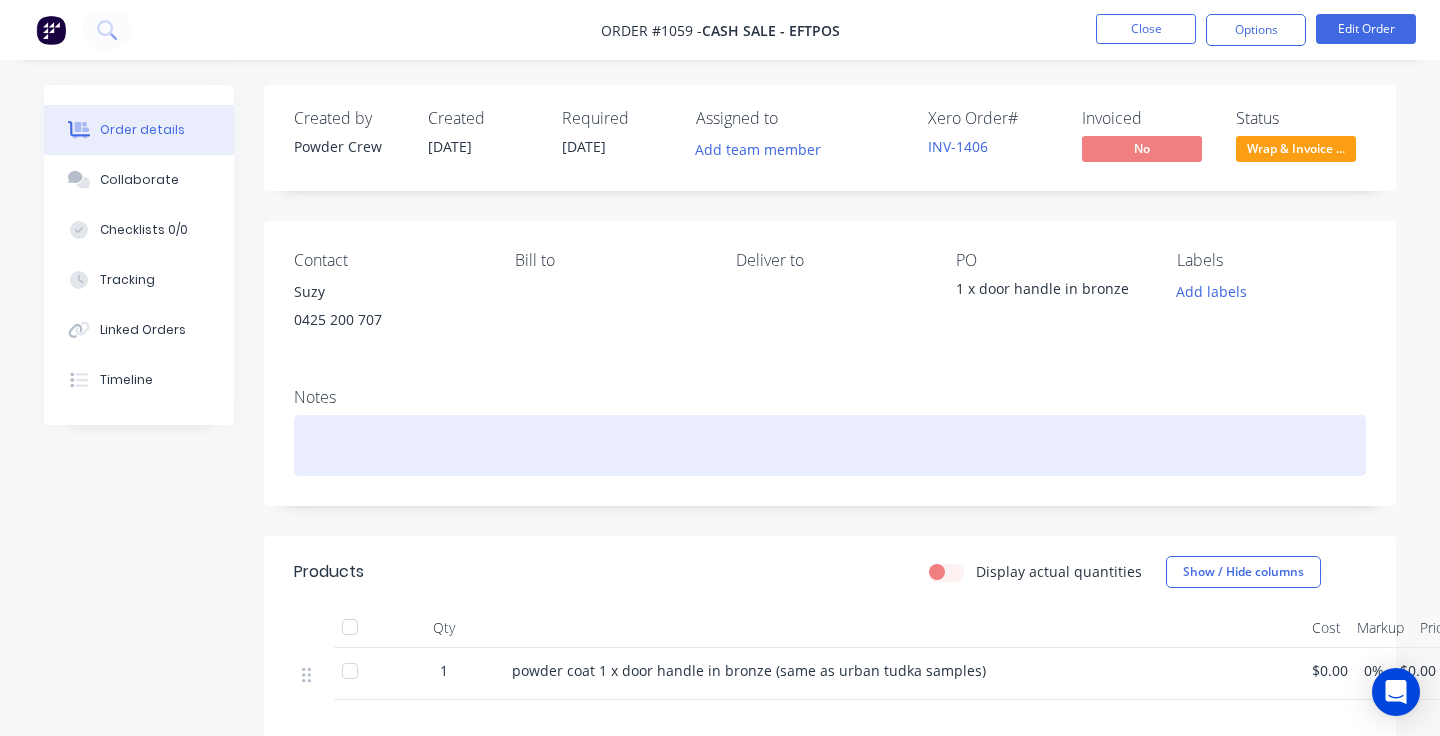 click at bounding box center (830, 445) 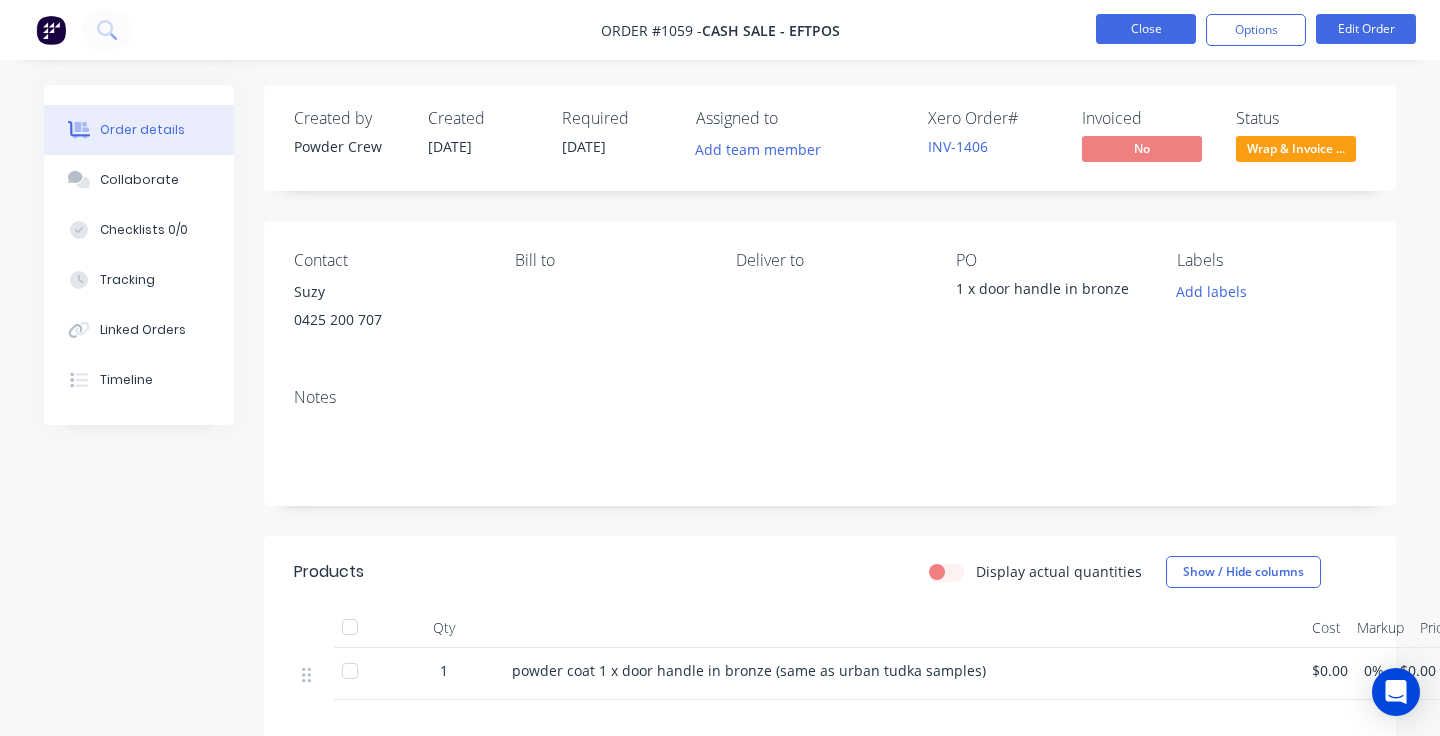 click on "Close" at bounding box center [1146, 29] 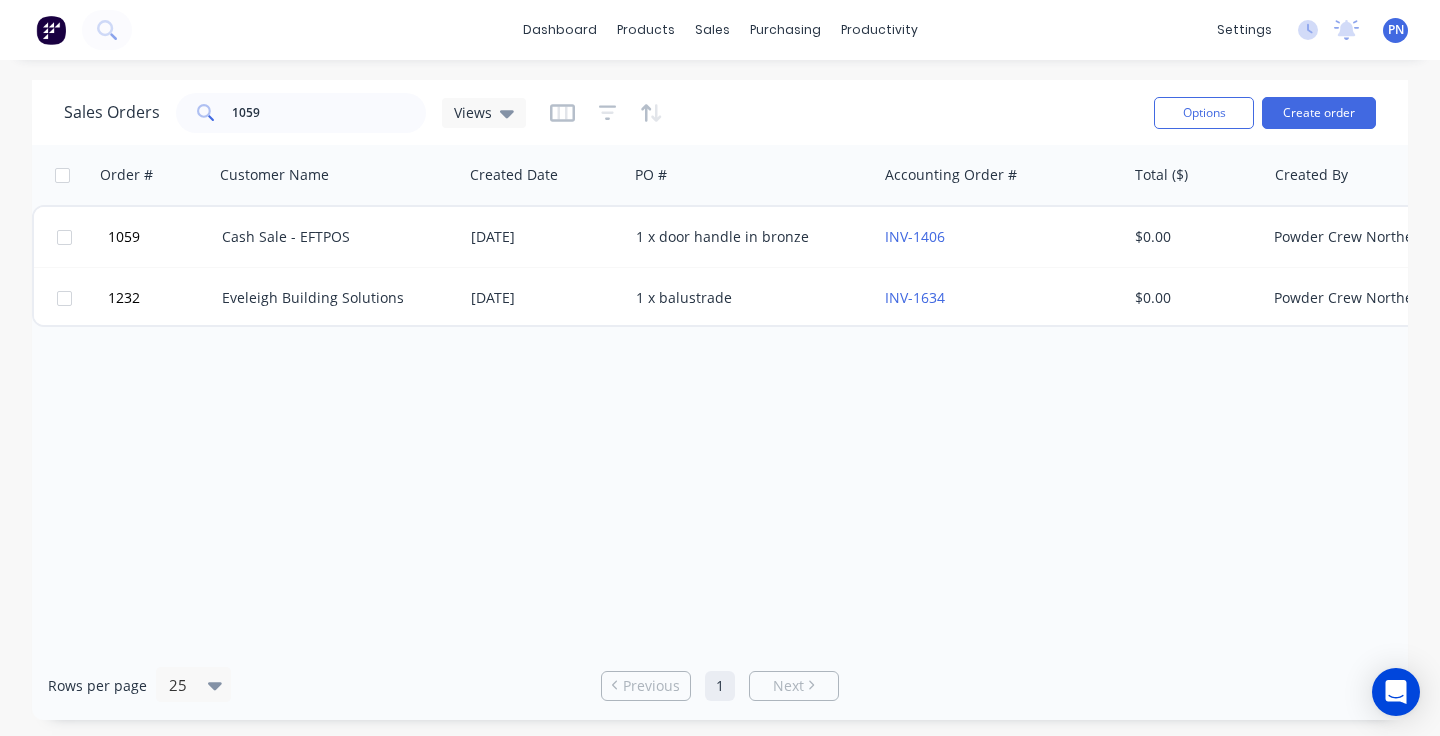 scroll, scrollTop: 0, scrollLeft: 0, axis: both 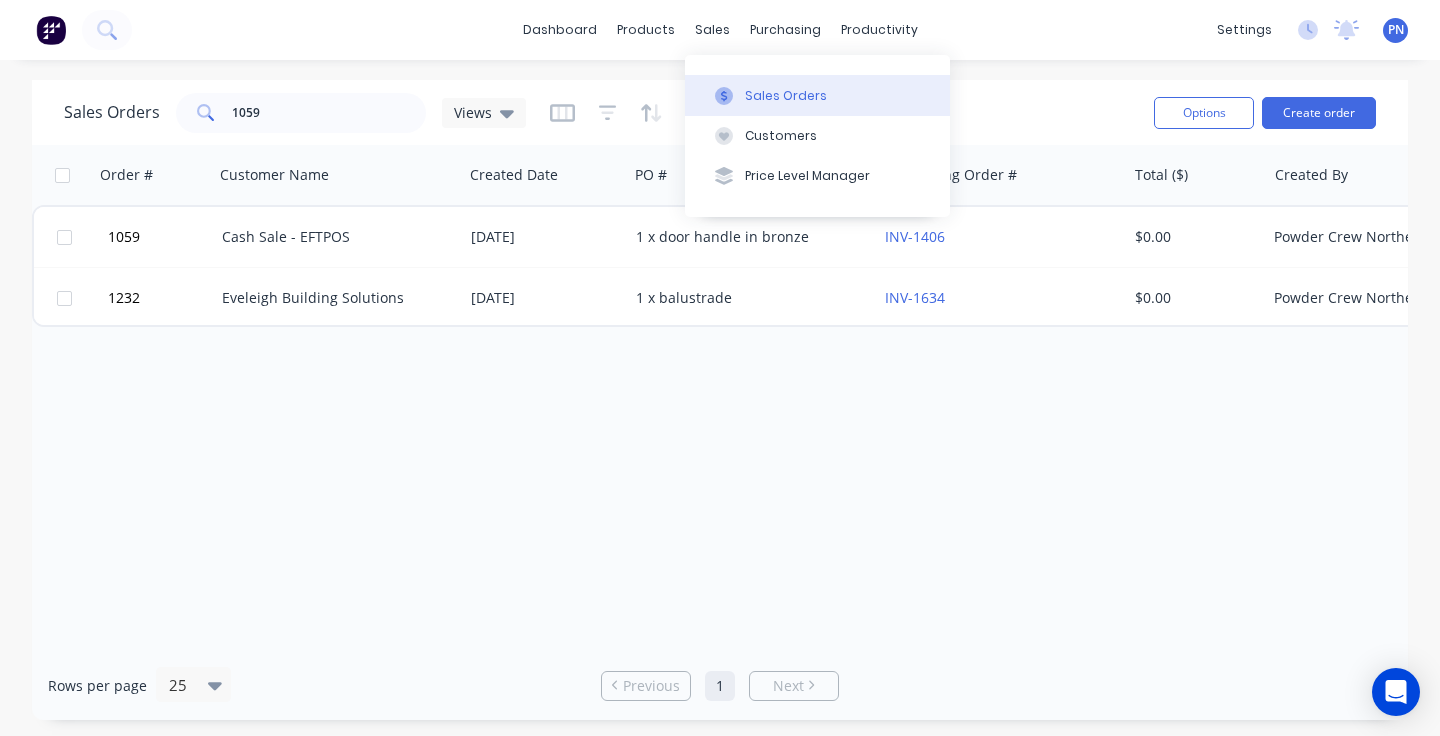 click on "Sales Orders" at bounding box center (786, 96) 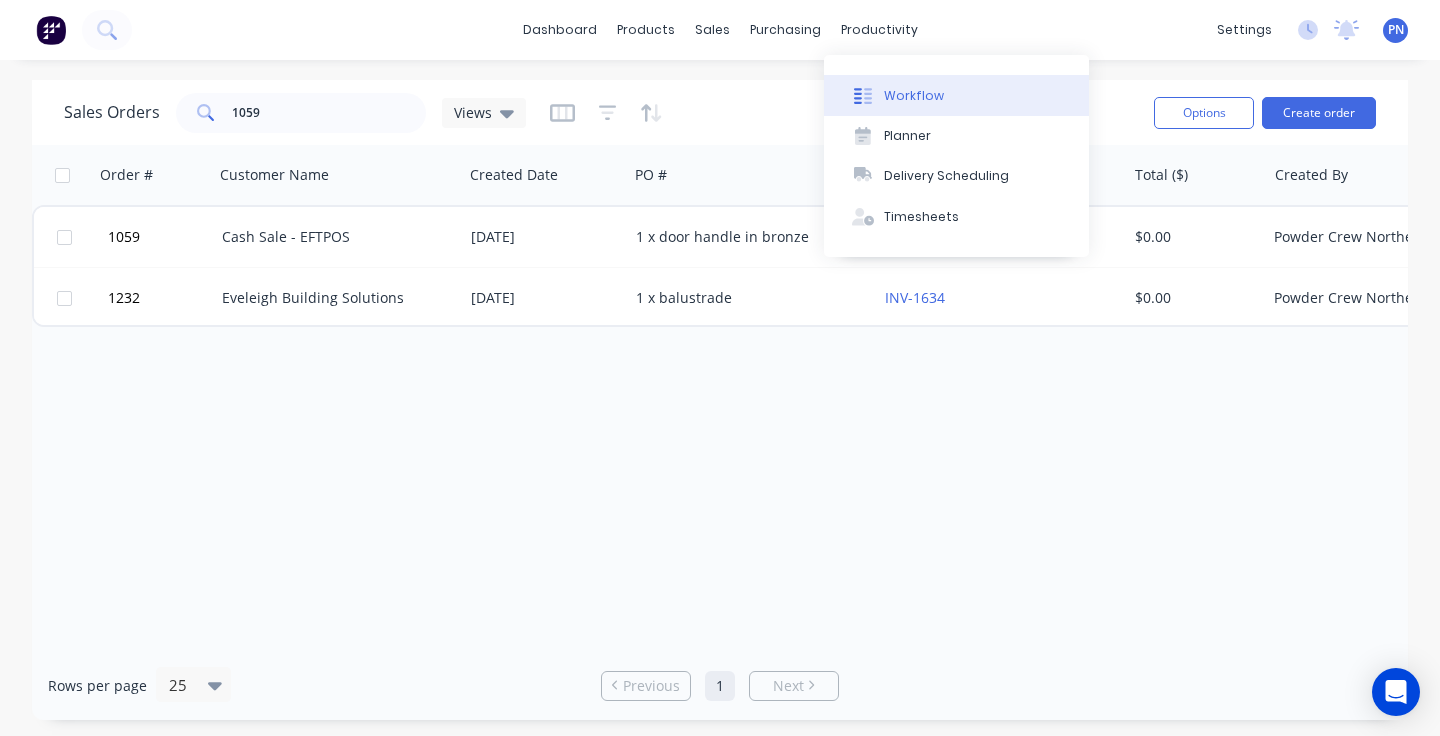 click on "Workflow" at bounding box center (914, 96) 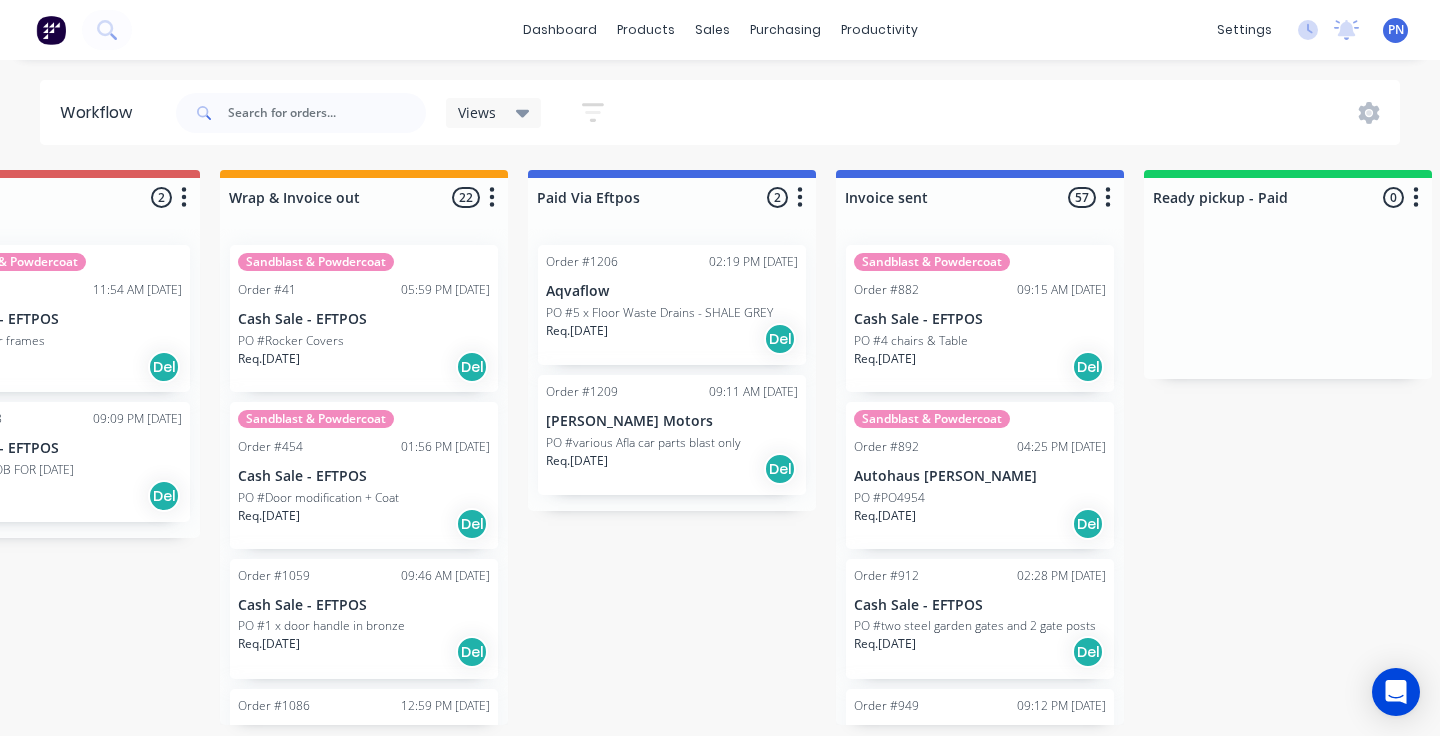 scroll, scrollTop: 0, scrollLeft: 1093, axis: horizontal 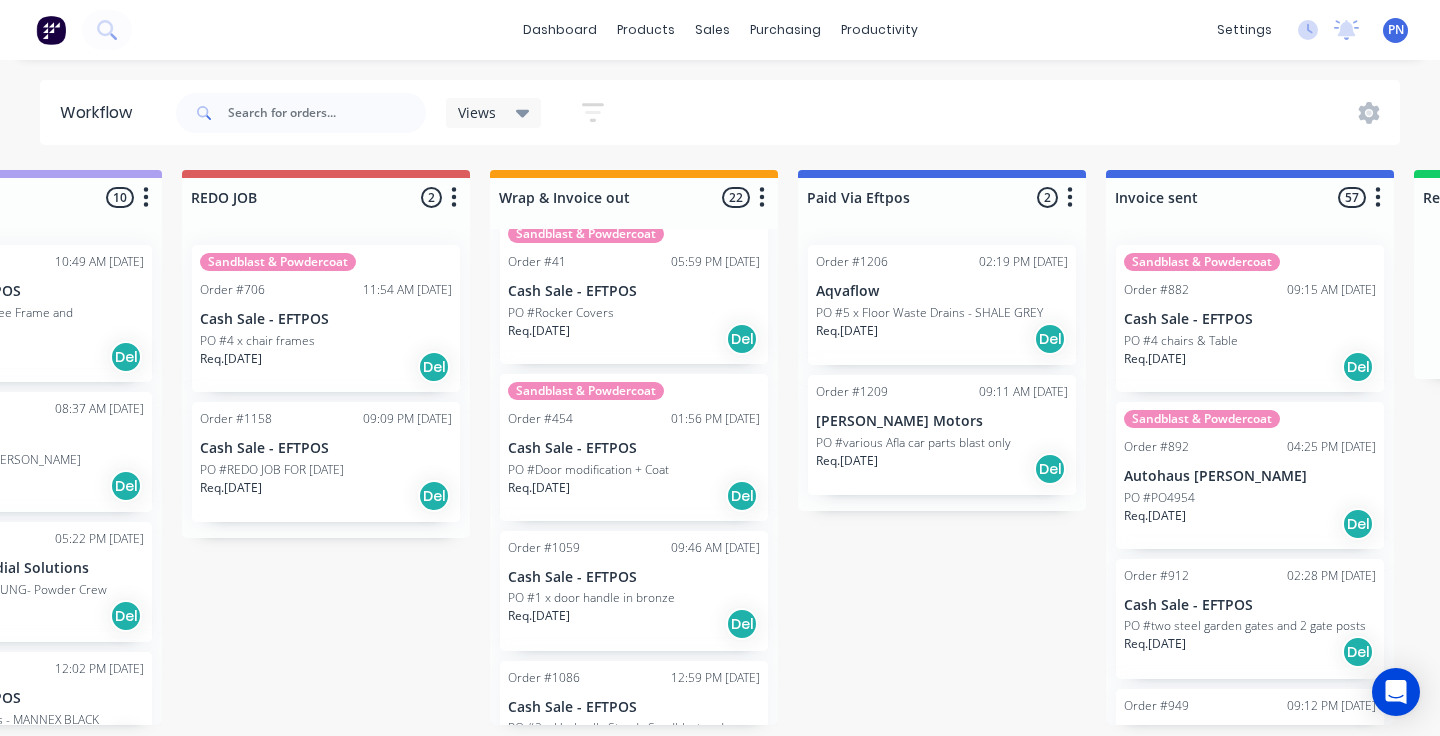 click on "Req. 04/08/24 Del" at bounding box center (634, 339) 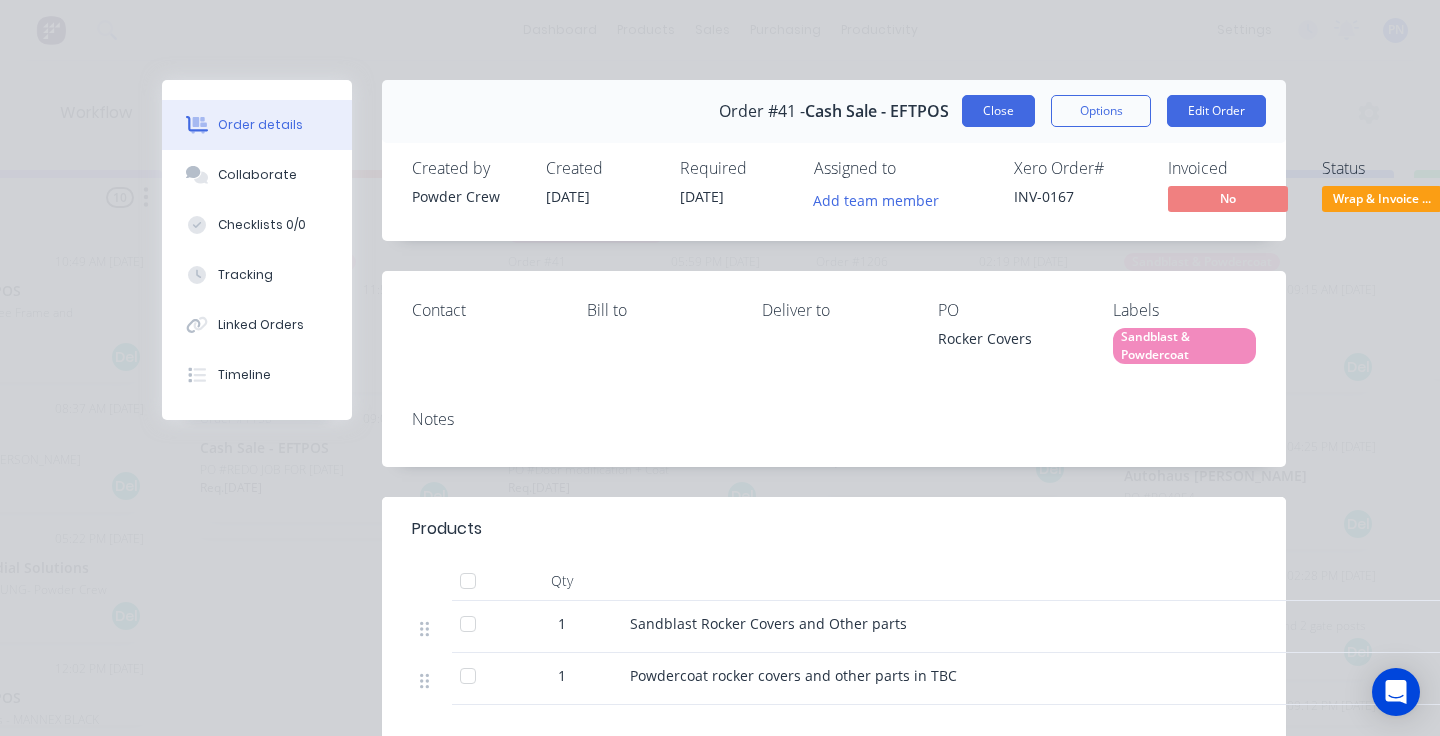 scroll, scrollTop: 0, scrollLeft: 0, axis: both 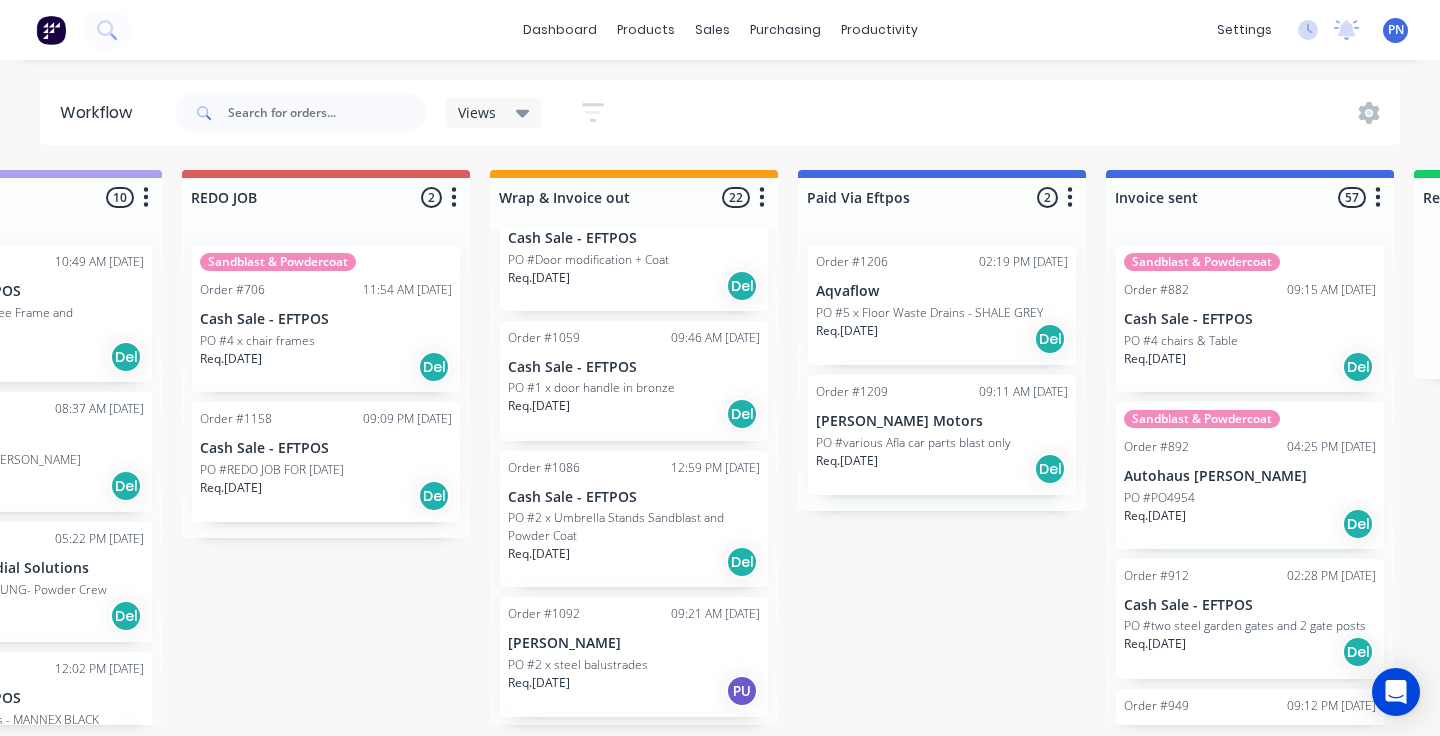 click on "Req. 05/12/24 Del" at bounding box center (634, 286) 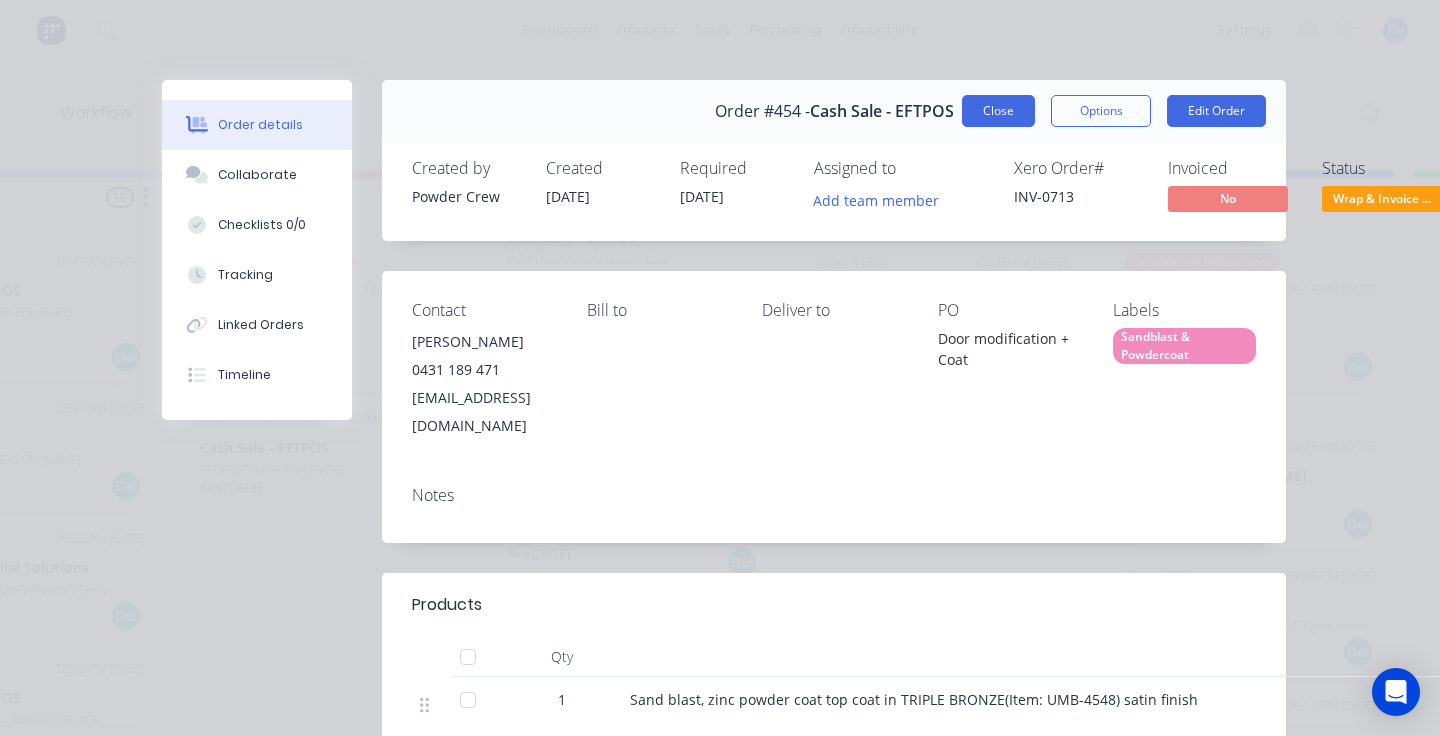 click on "Close" at bounding box center [998, 111] 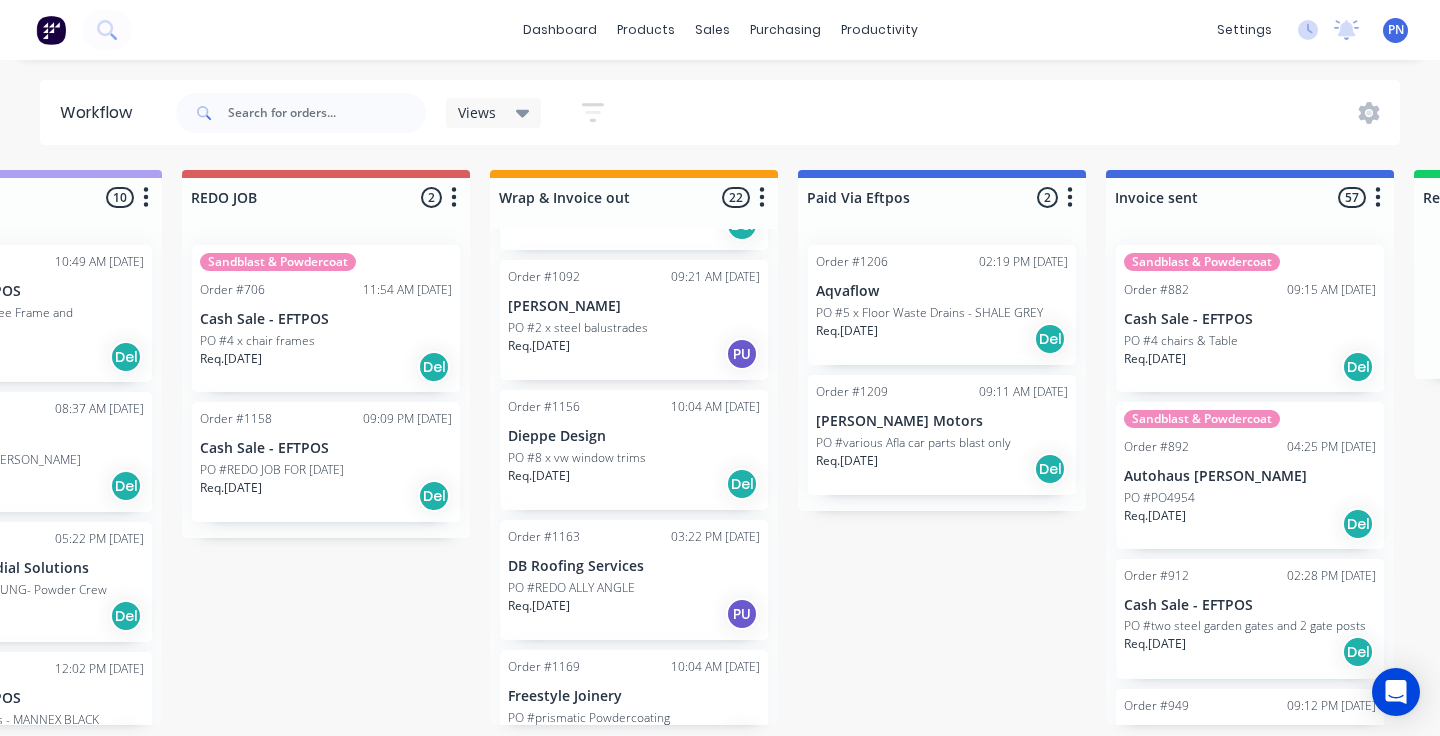 scroll, scrollTop: 580, scrollLeft: 0, axis: vertical 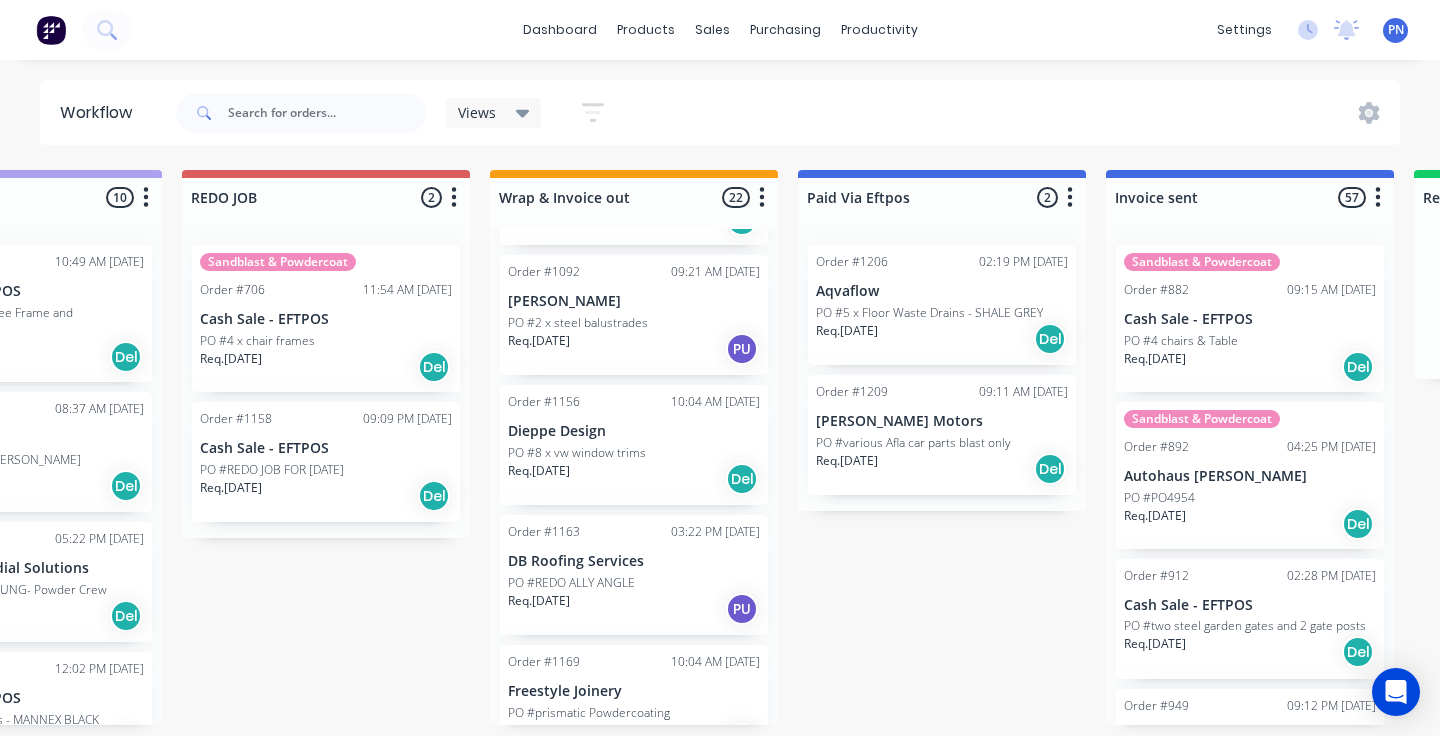 click on "Req. 07/07/25 Del" at bounding box center (634, 479) 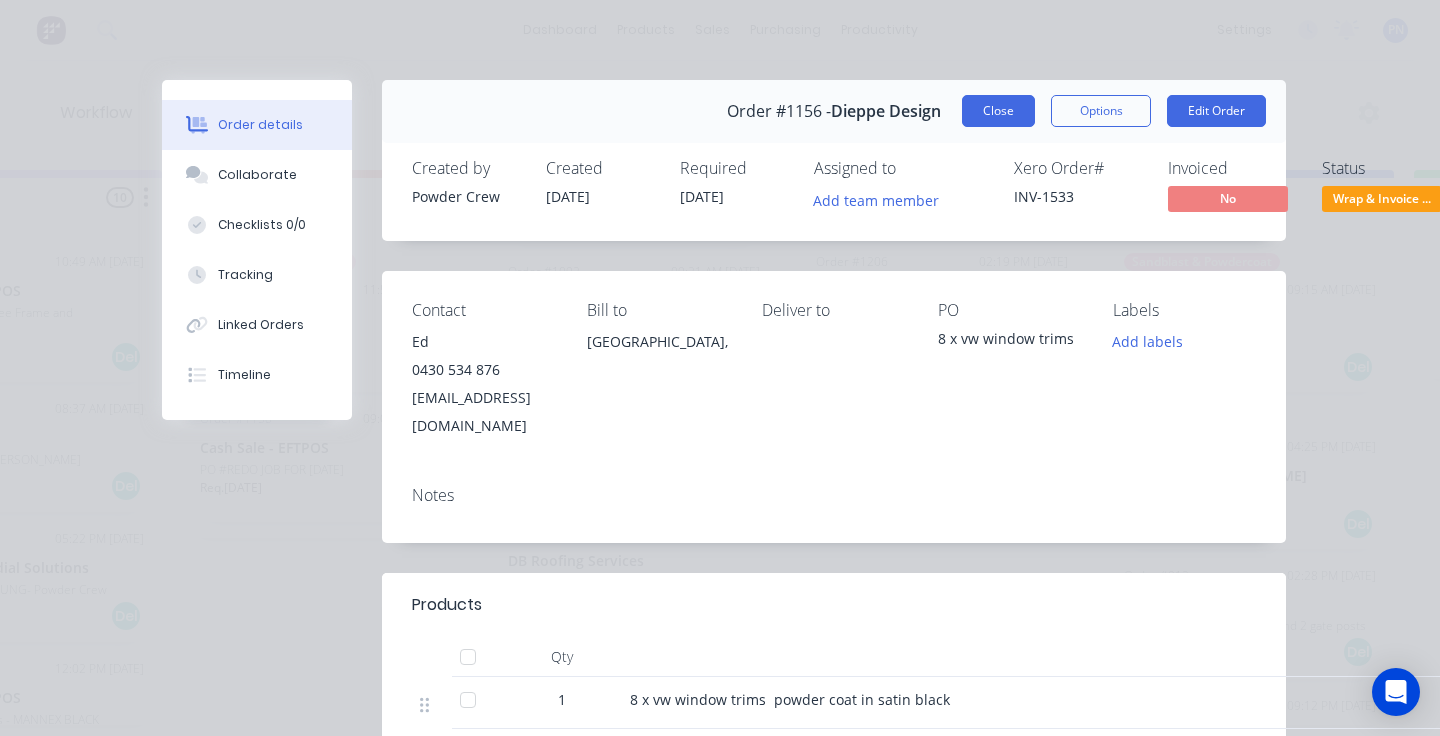 click on "Close" at bounding box center (998, 111) 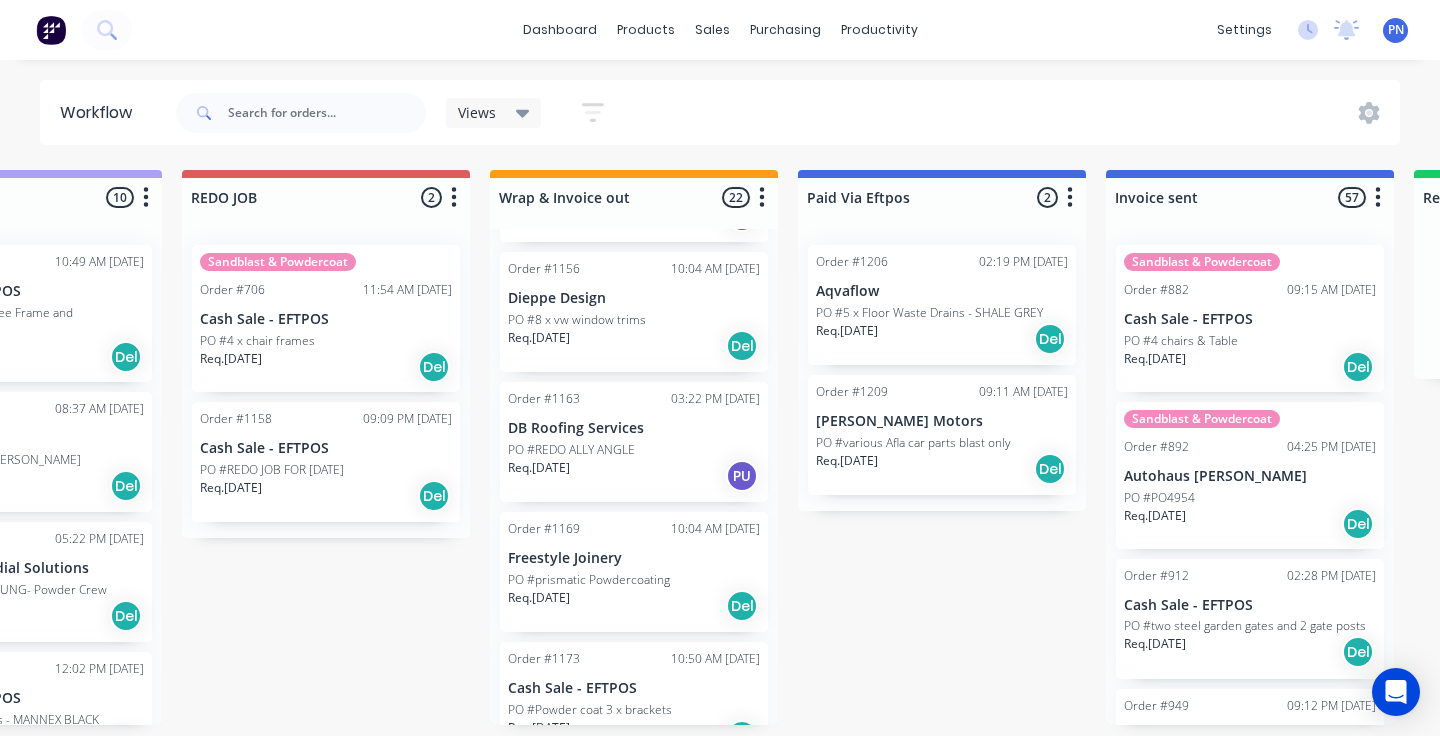 scroll, scrollTop: 726, scrollLeft: 0, axis: vertical 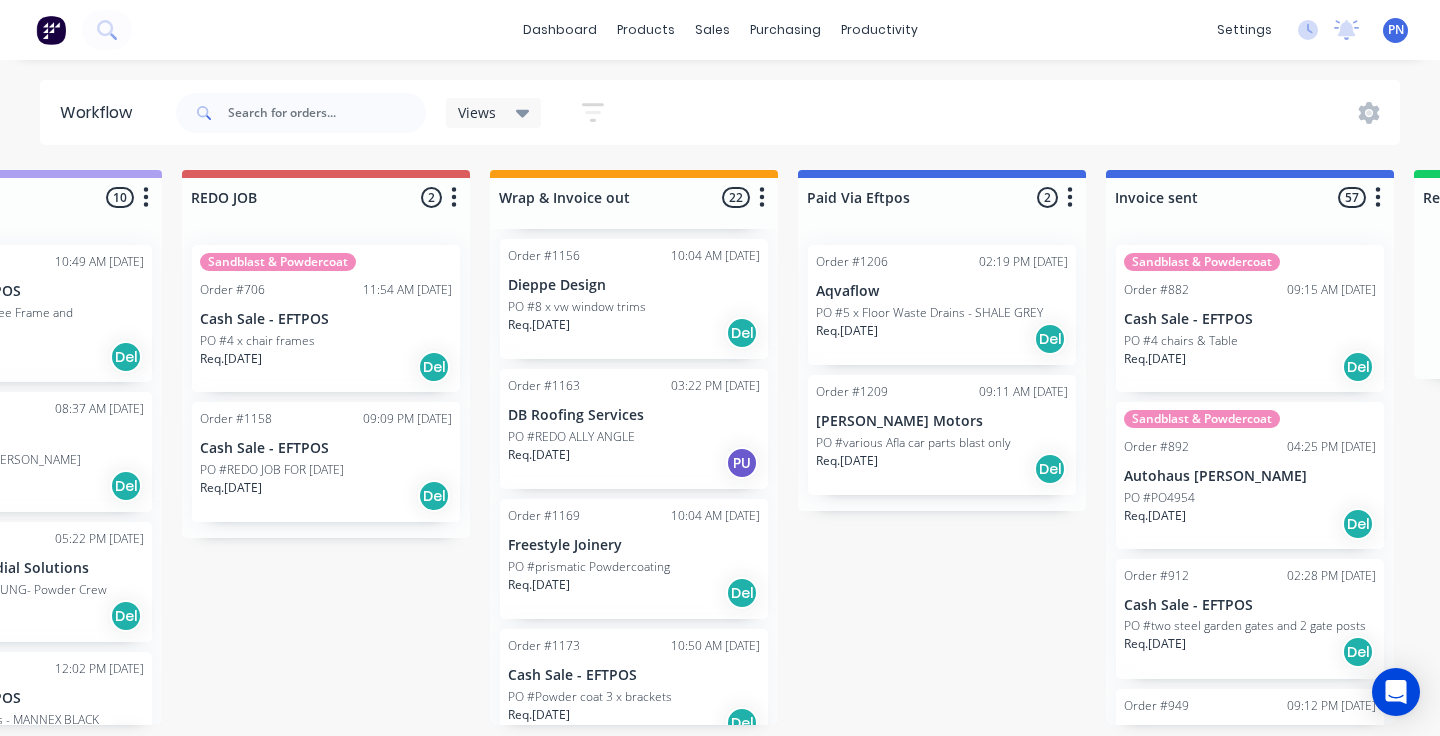 click on "PO #REDO ALLY ANGLE" at bounding box center [634, 437] 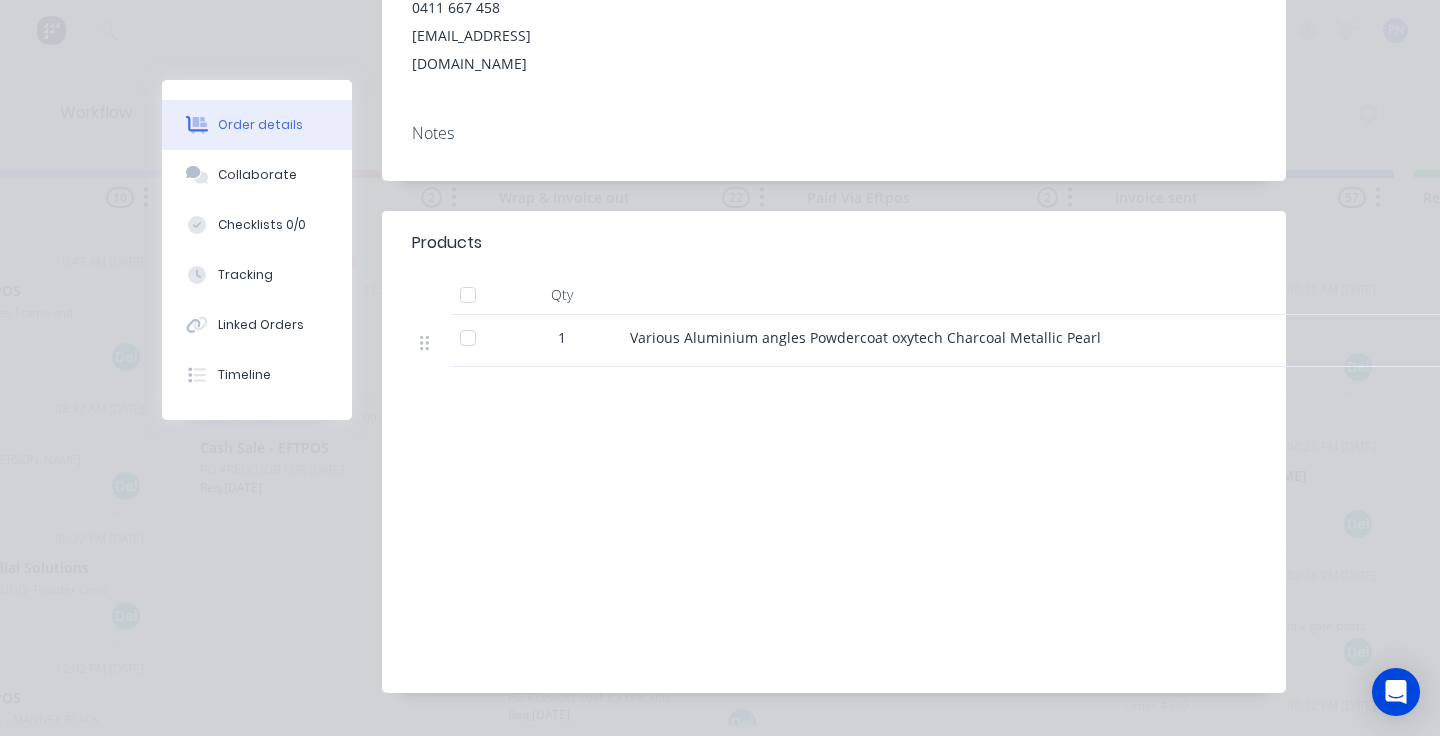 scroll, scrollTop: 411, scrollLeft: 0, axis: vertical 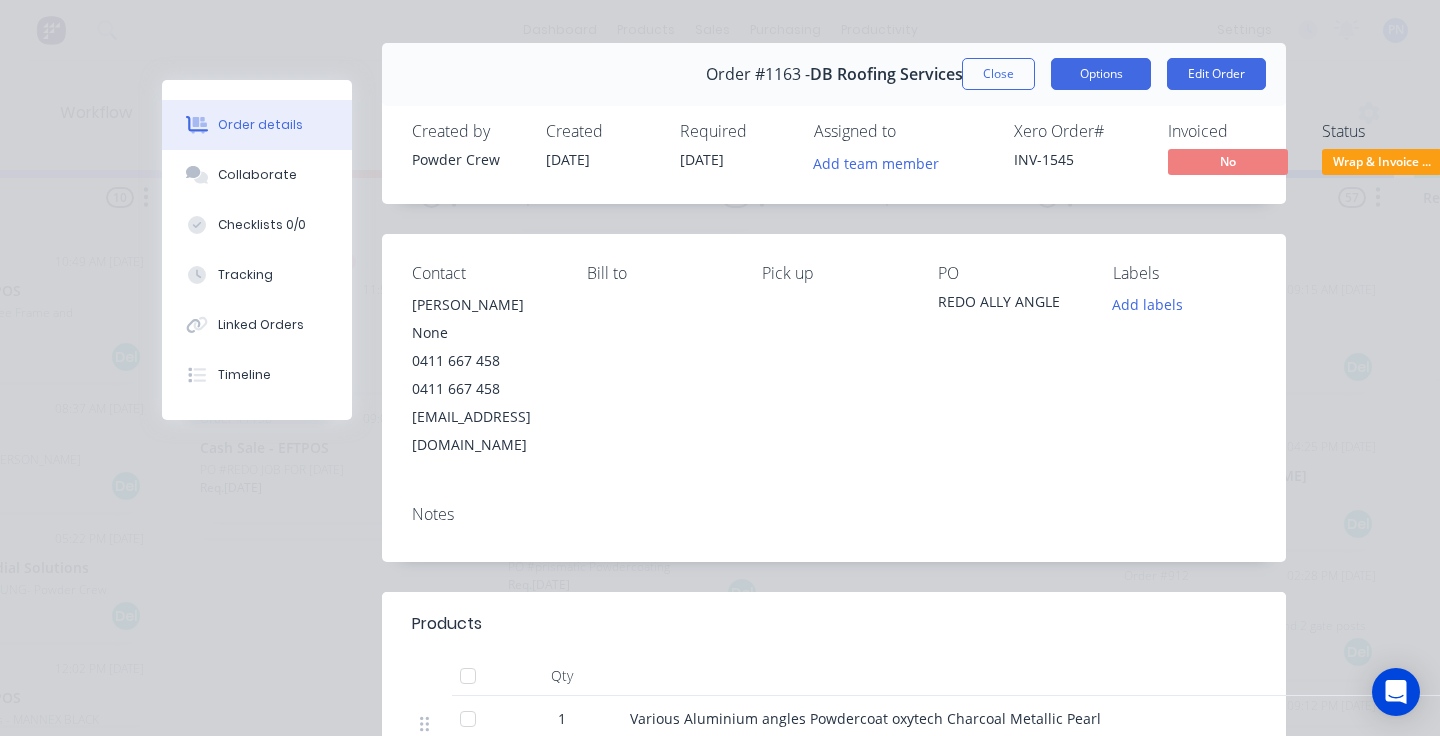 click on "Options" at bounding box center [1101, 74] 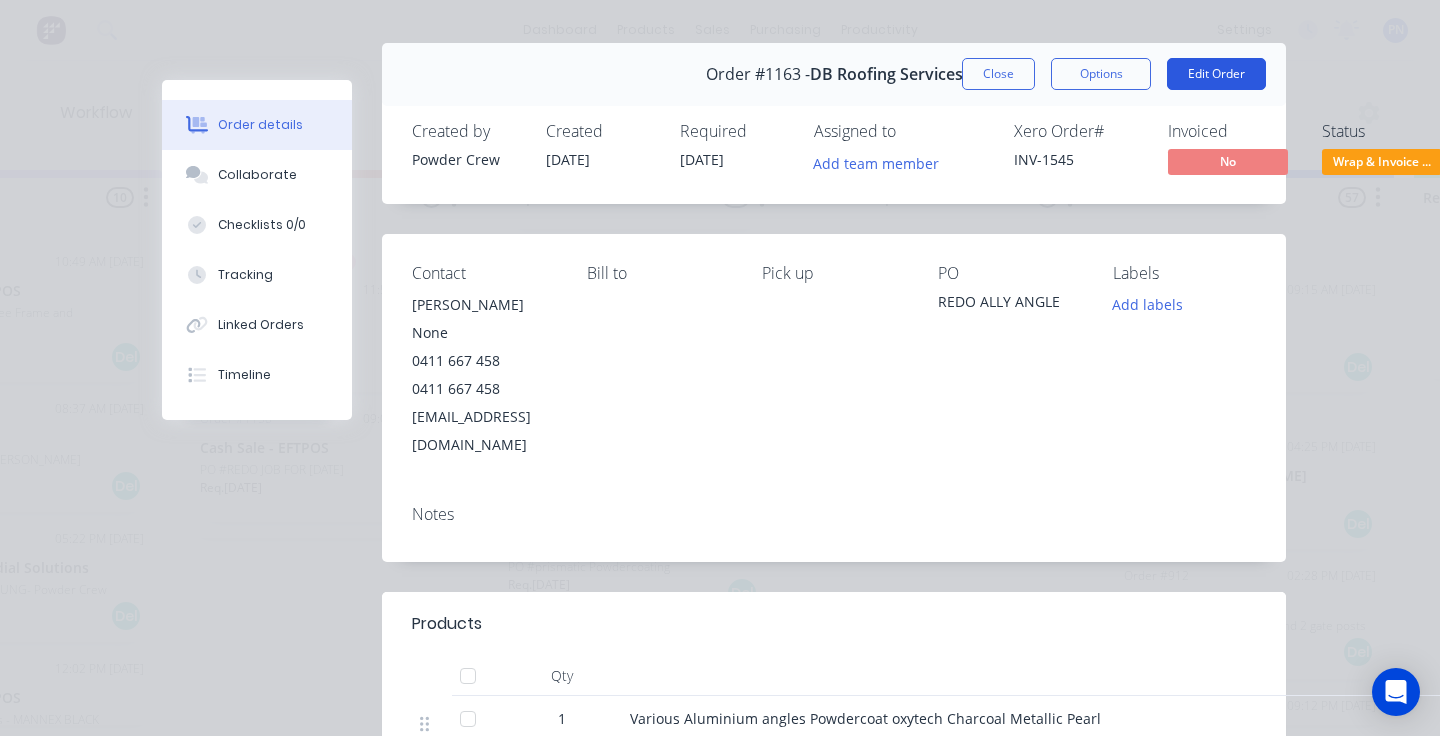 click on "Edit Order" at bounding box center (1216, 74) 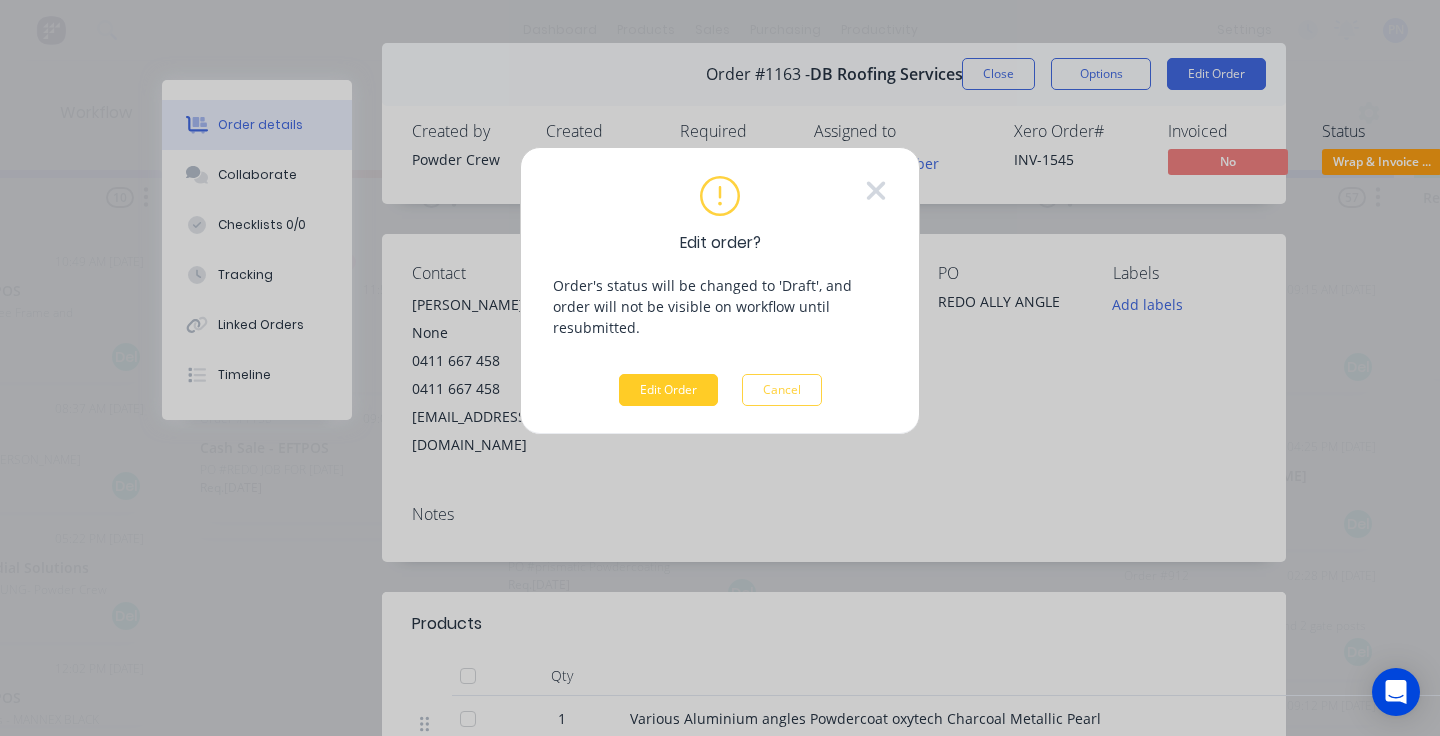 click on "Edit Order" at bounding box center (668, 390) 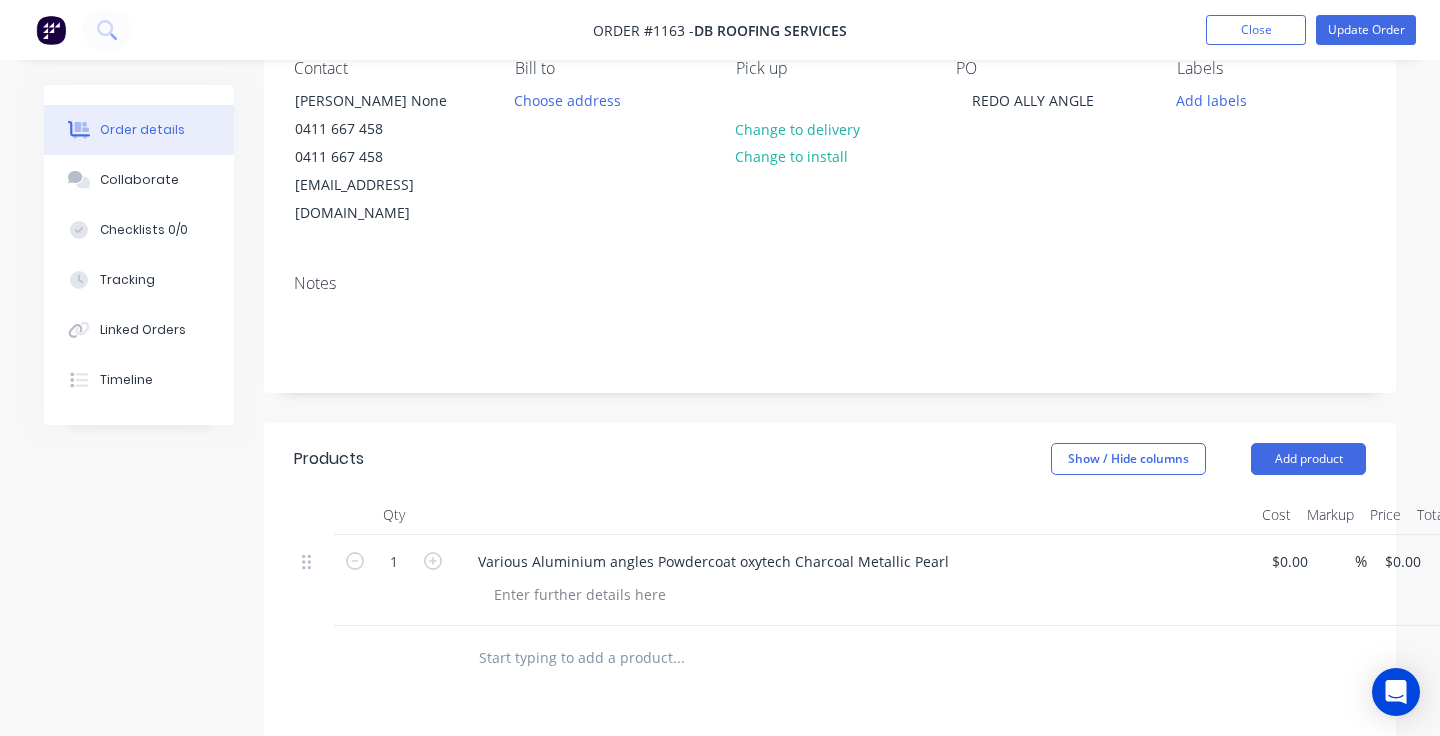 scroll, scrollTop: 234, scrollLeft: 0, axis: vertical 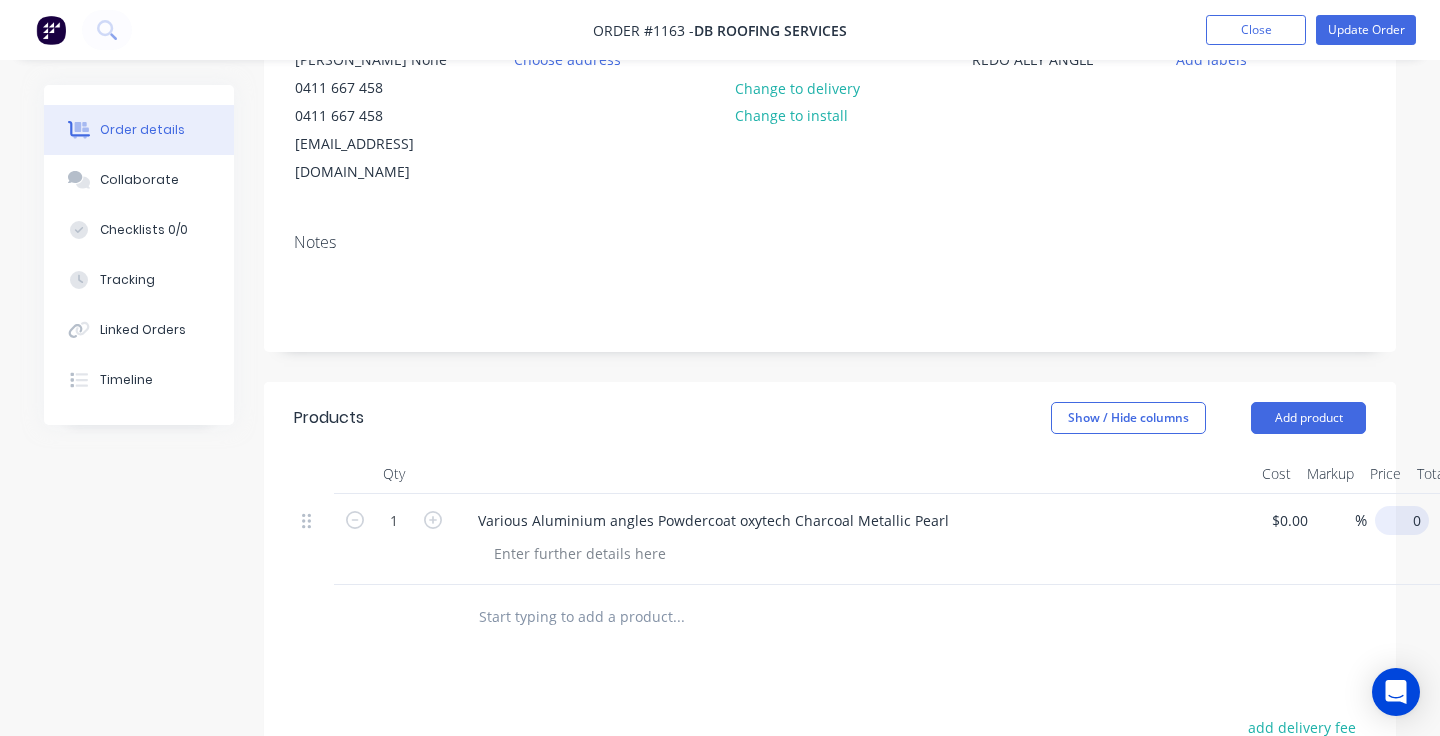 click on "0" at bounding box center (1406, 520) 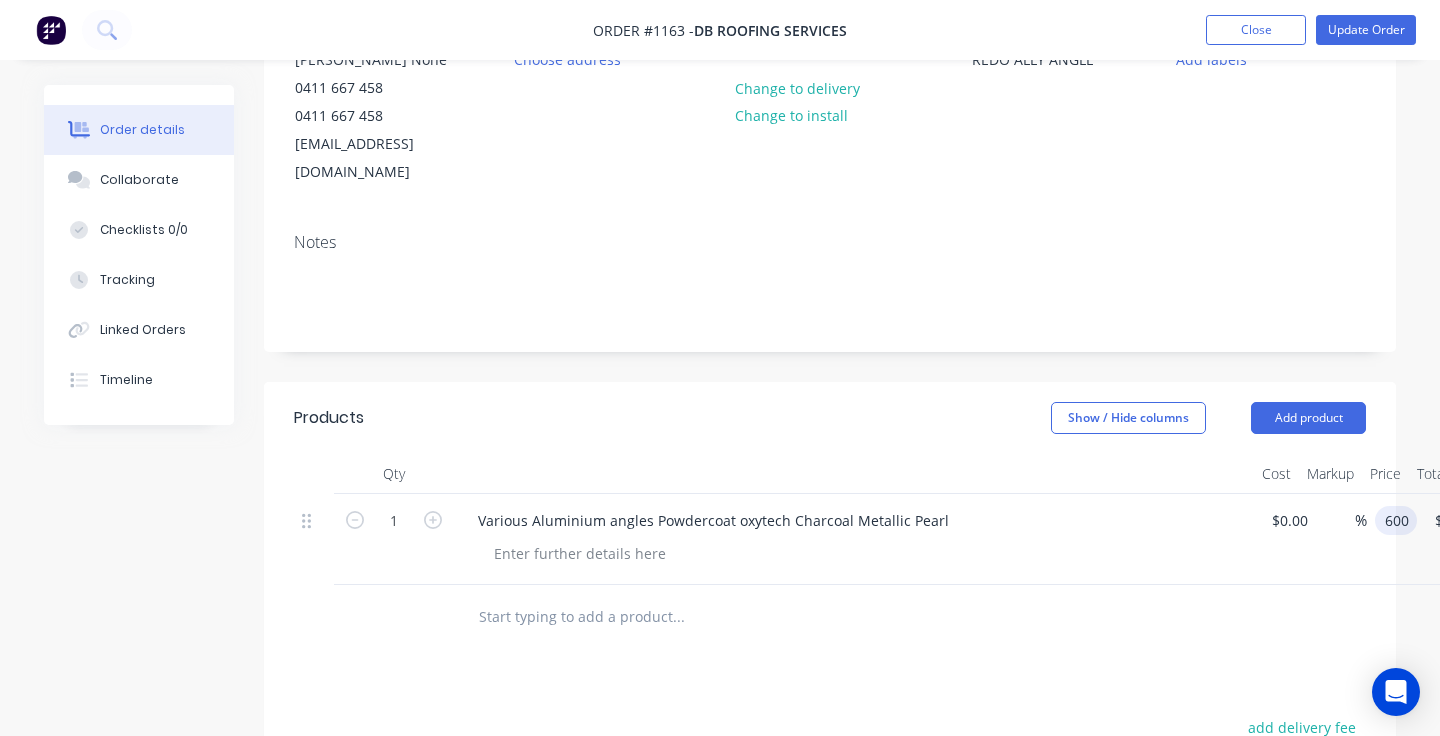 type on "$600.00" 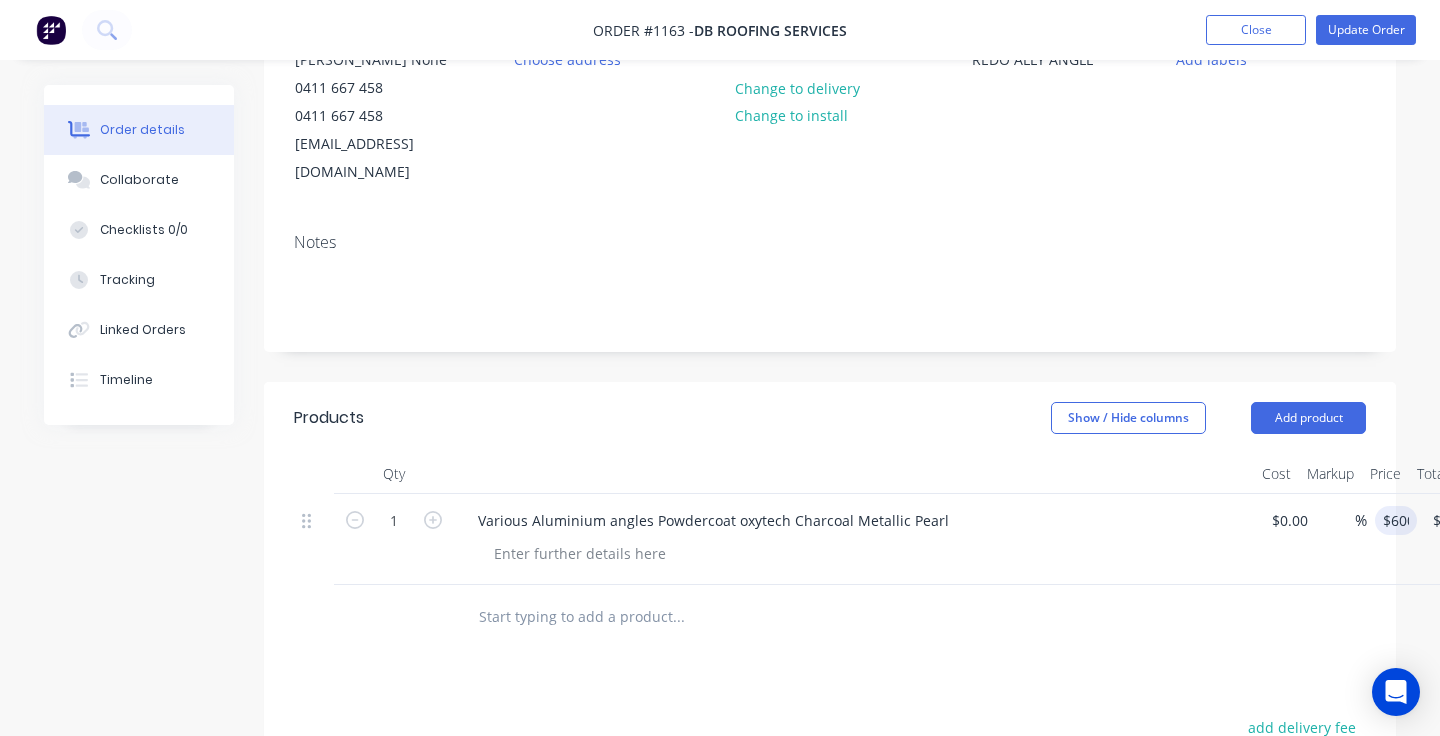click on "Various Aluminium angles Powdercoat oxytech Charcoal Metallic Pearl" at bounding box center [854, 539] 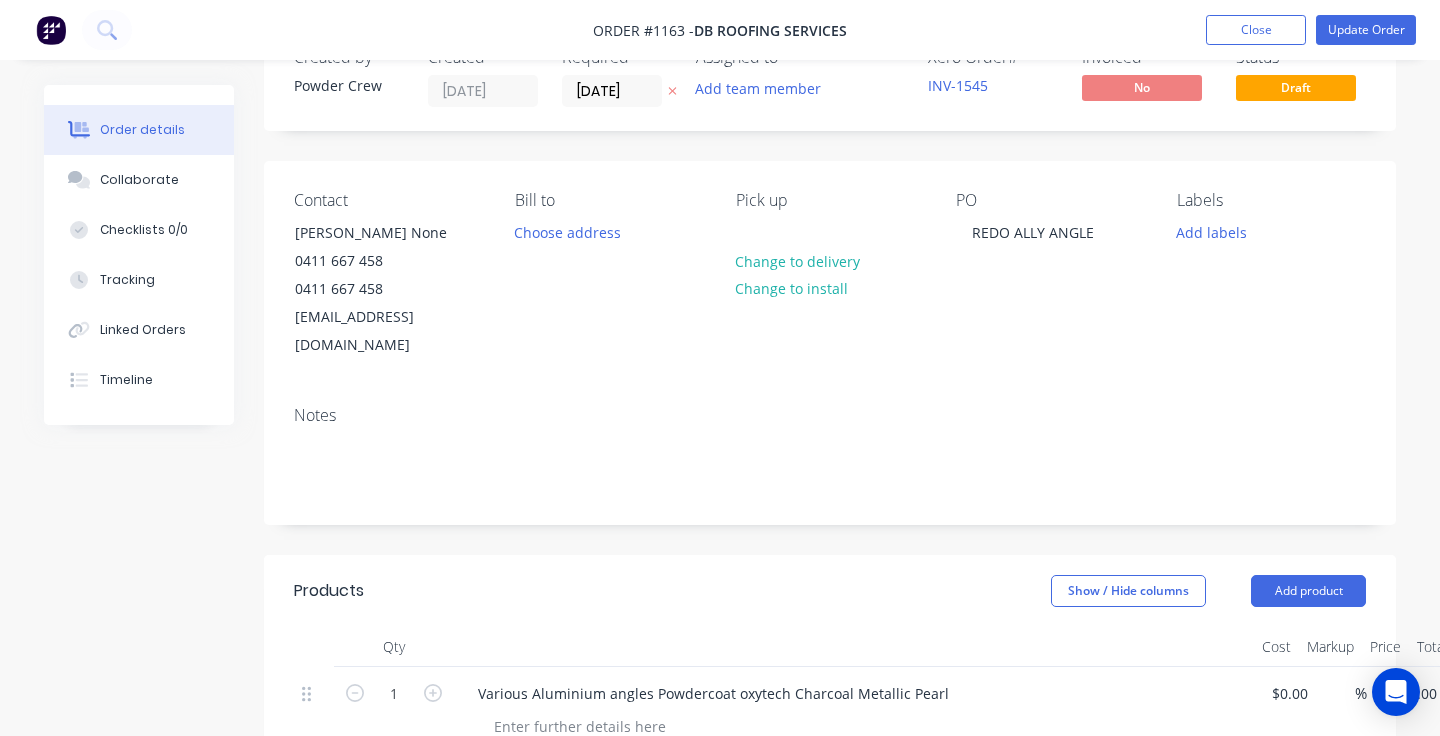 scroll, scrollTop: 0, scrollLeft: 0, axis: both 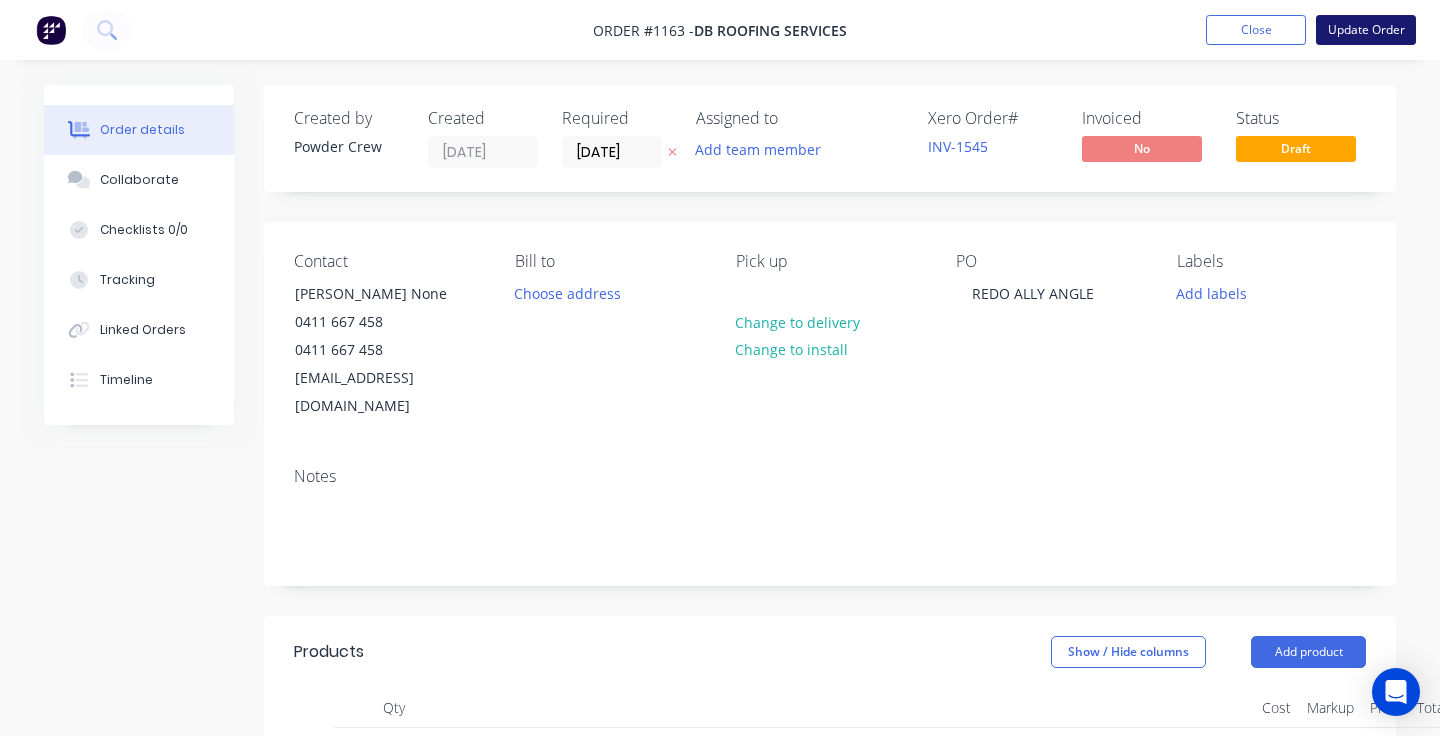 click on "Update Order" at bounding box center (1366, 30) 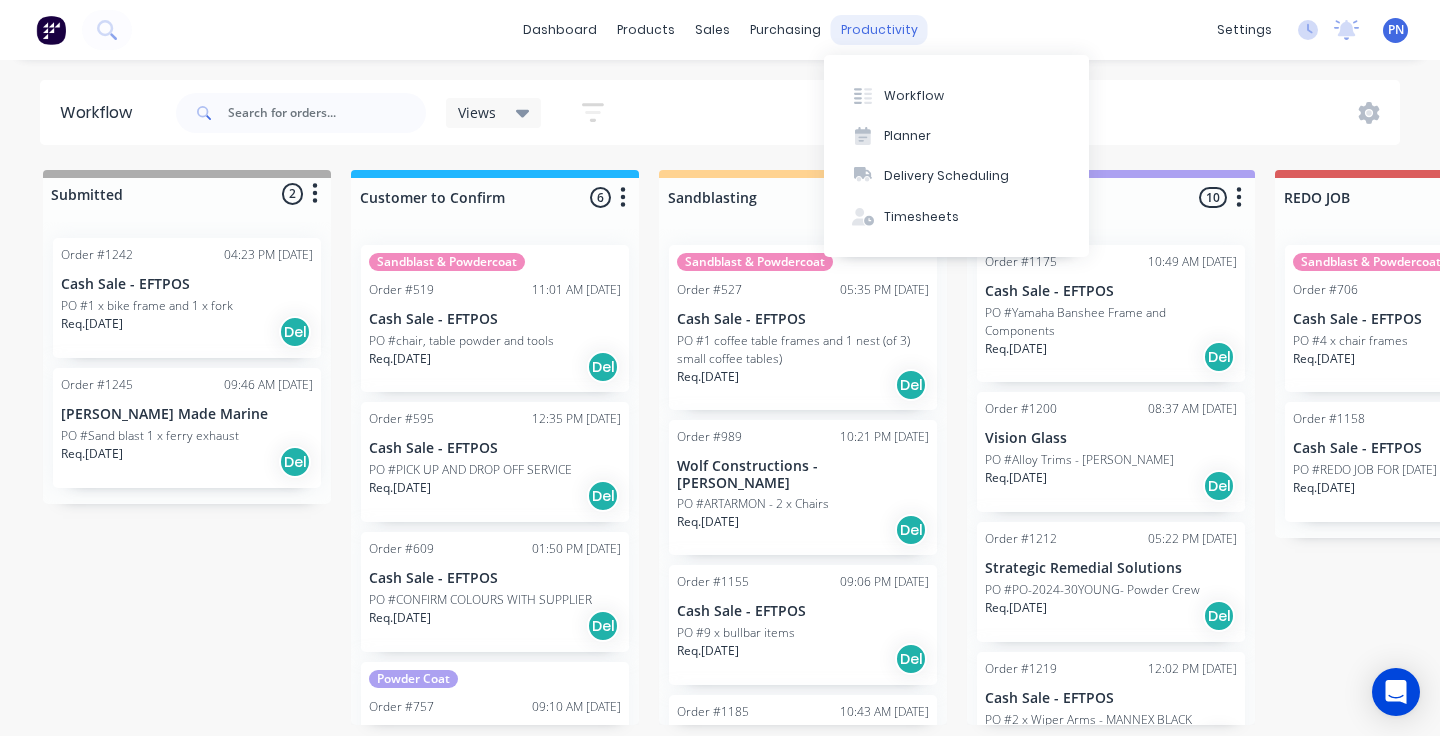 click on "productivity" at bounding box center (879, 30) 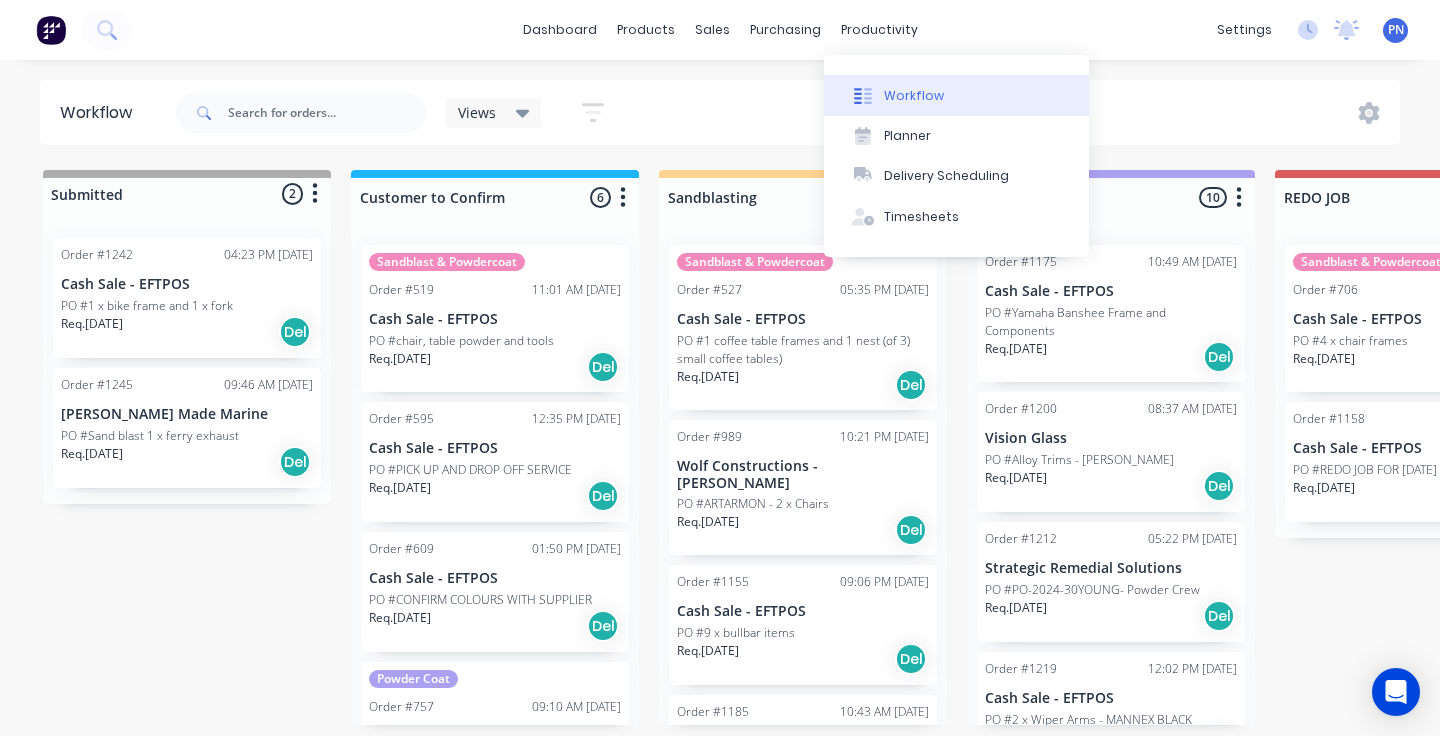 click on "Workflow" at bounding box center [914, 96] 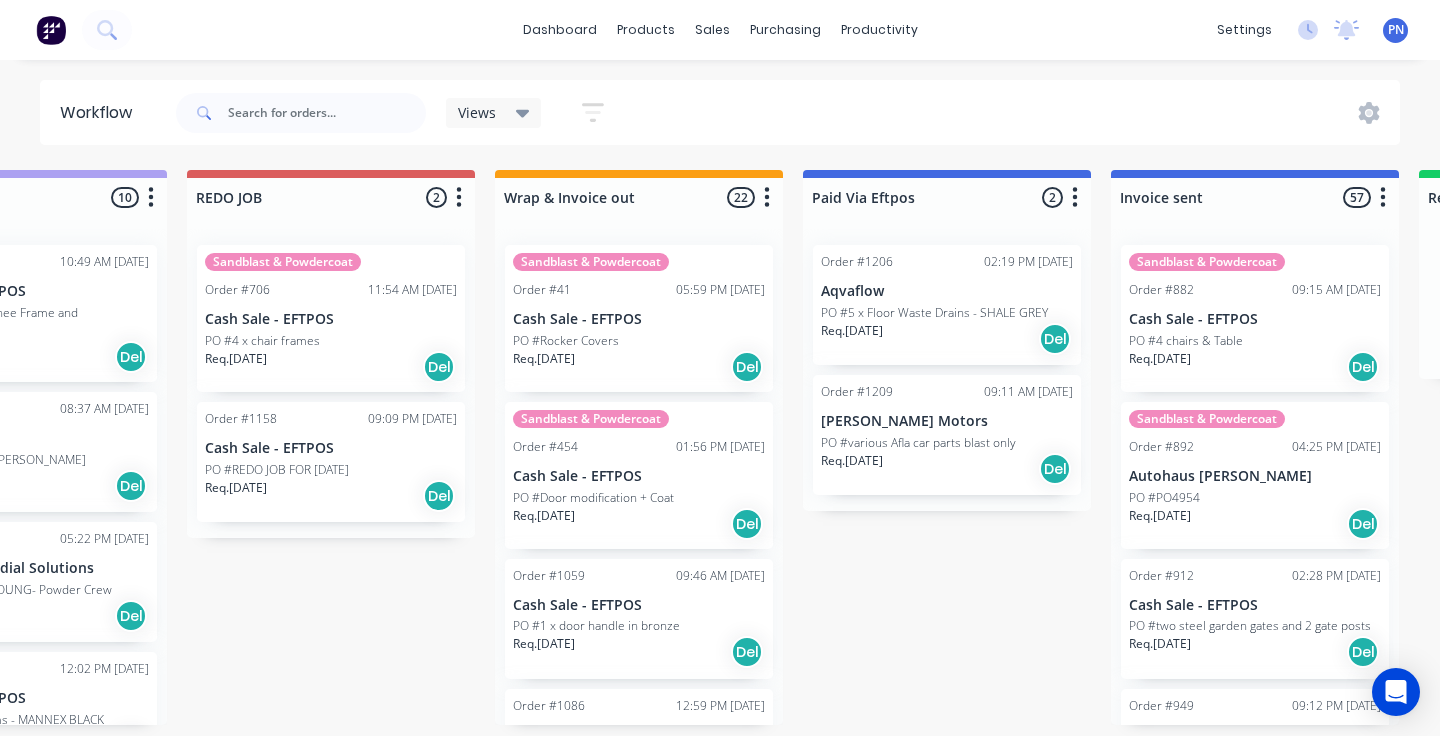 scroll, scrollTop: 0, scrollLeft: 1195, axis: horizontal 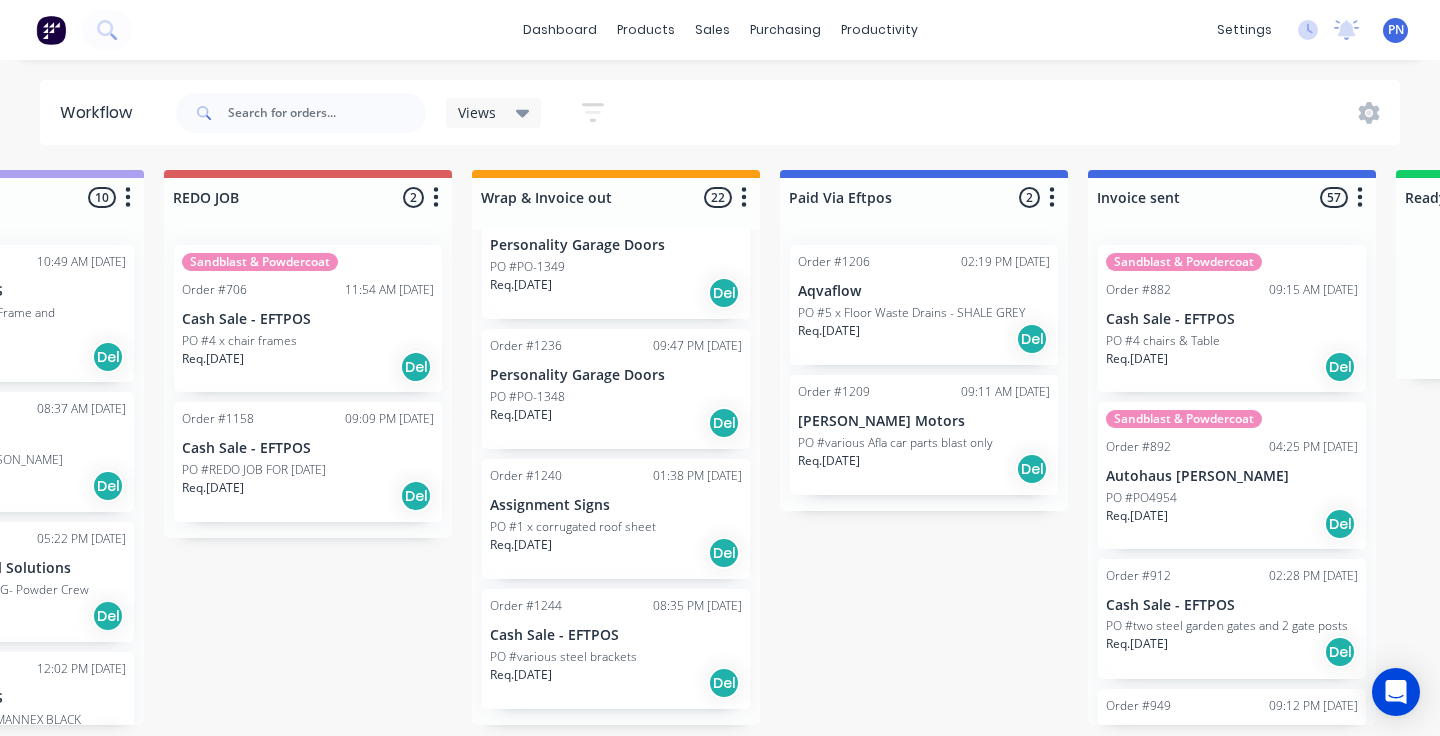 click on "Req. 22/07/25 Del" at bounding box center (616, 553) 